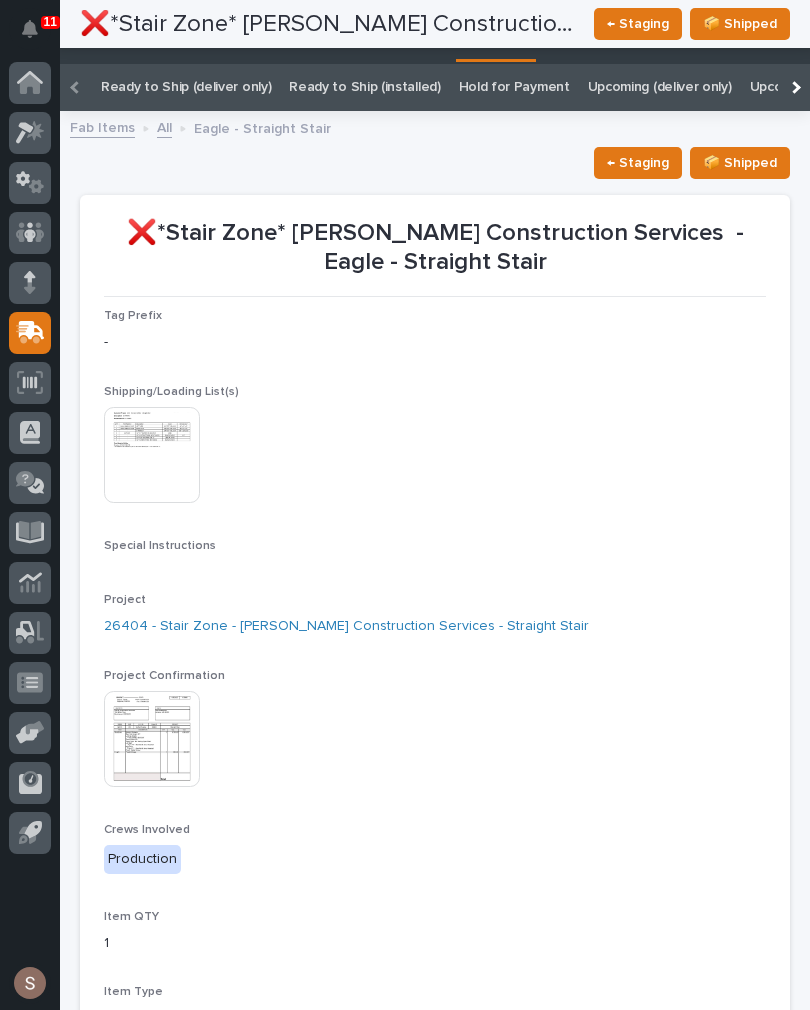 scroll, scrollTop: 0, scrollLeft: 0, axis: both 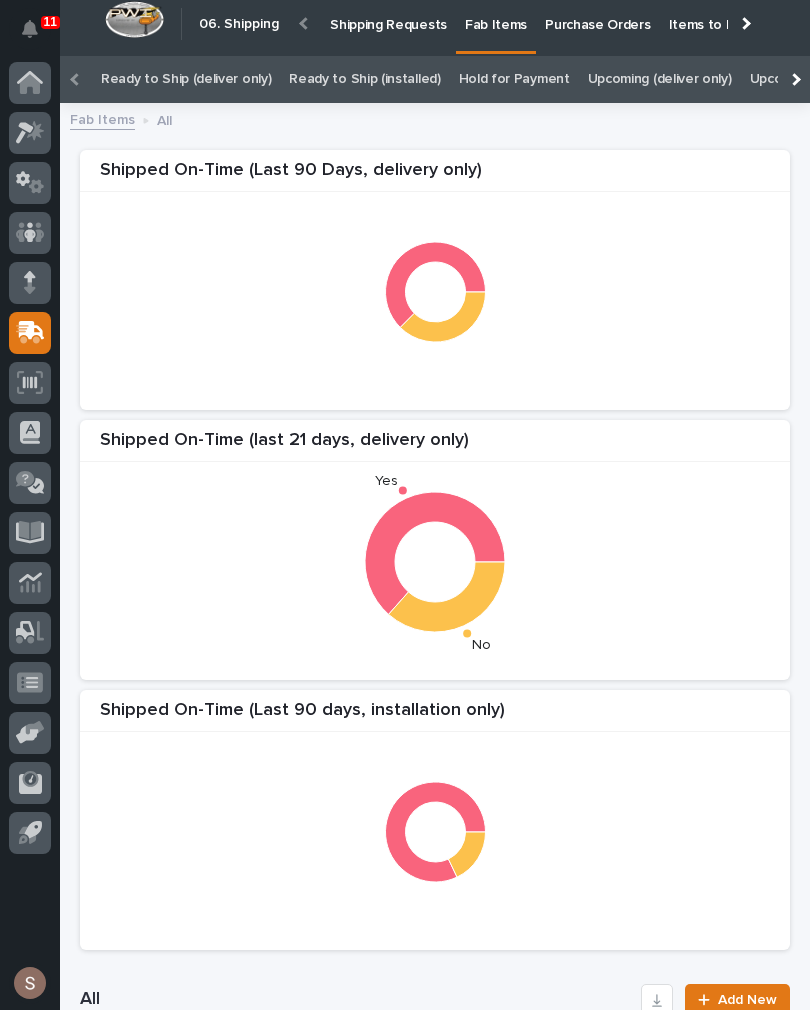click on "Shipping Requests" at bounding box center (388, 23) 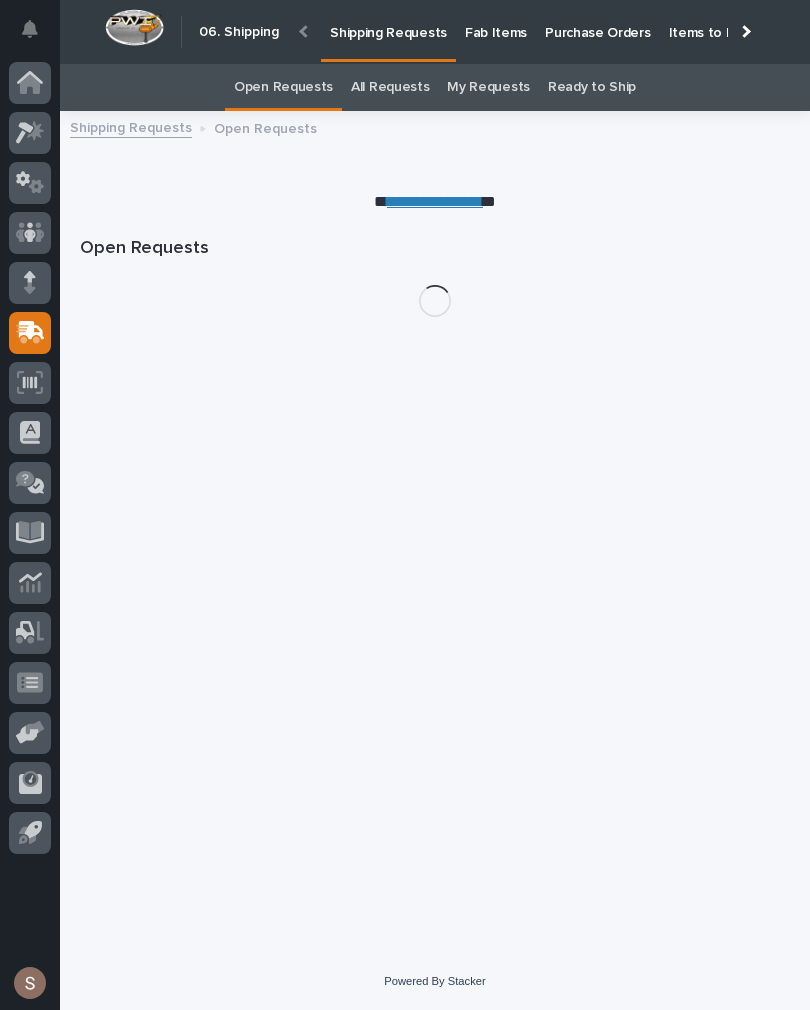 scroll, scrollTop: 0, scrollLeft: -120, axis: horizontal 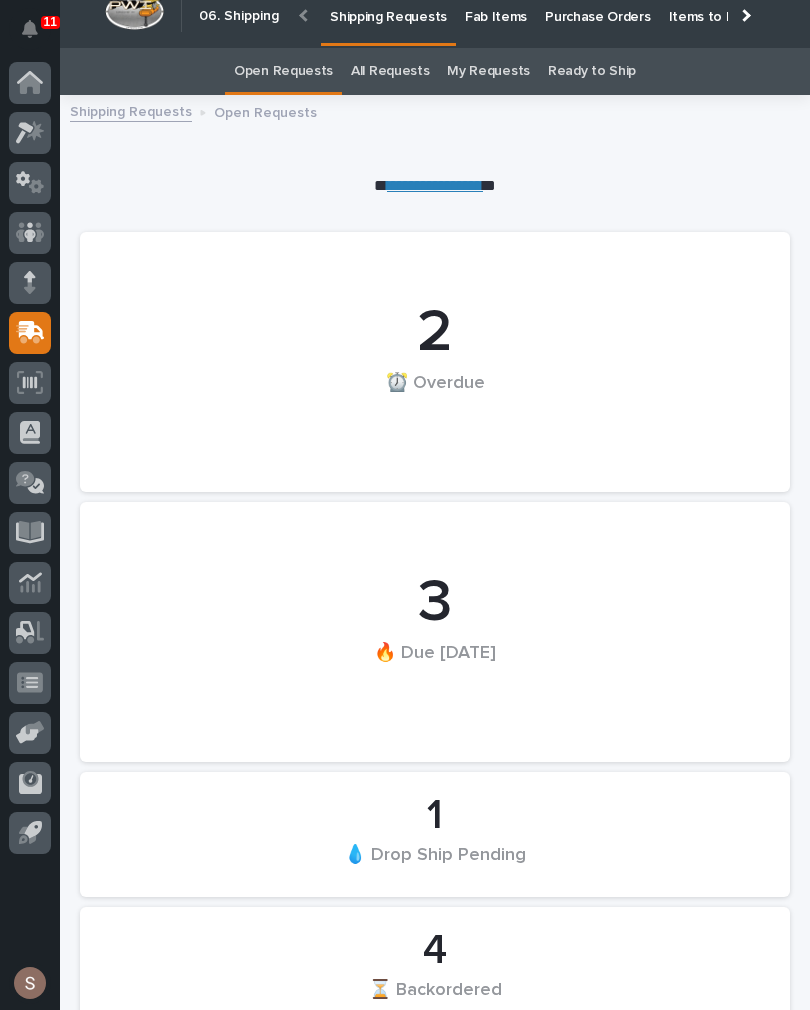 click on "All Requests" at bounding box center (390, 71) 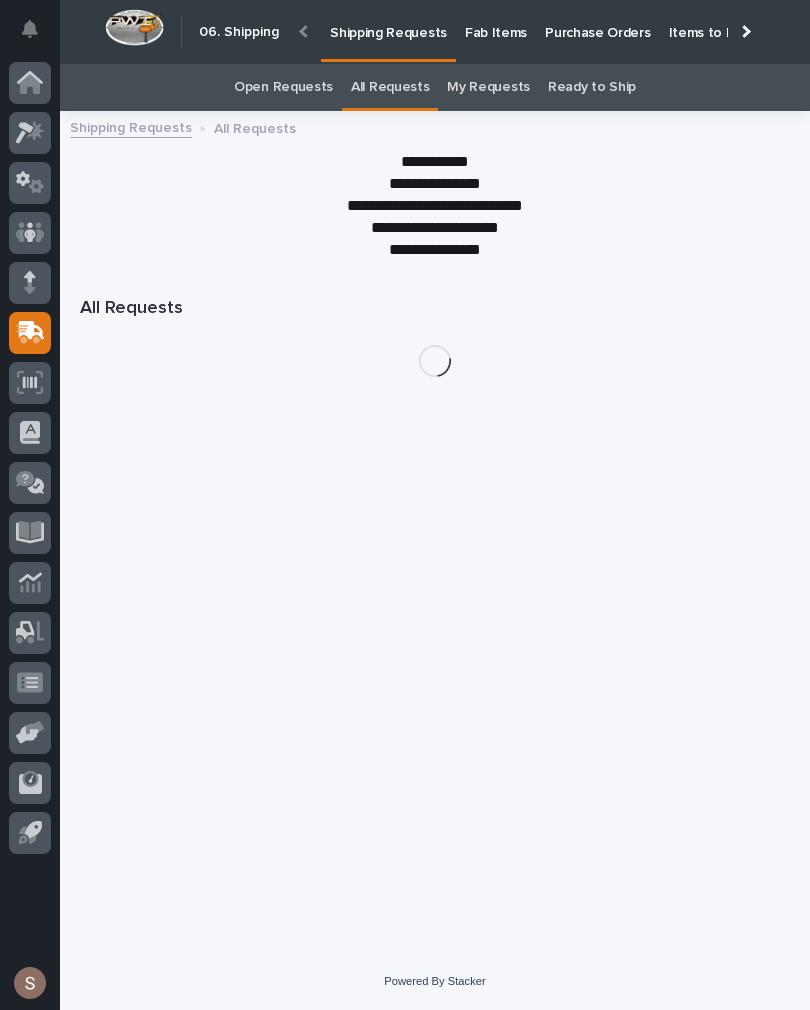 scroll, scrollTop: 0, scrollLeft: -119, axis: horizontal 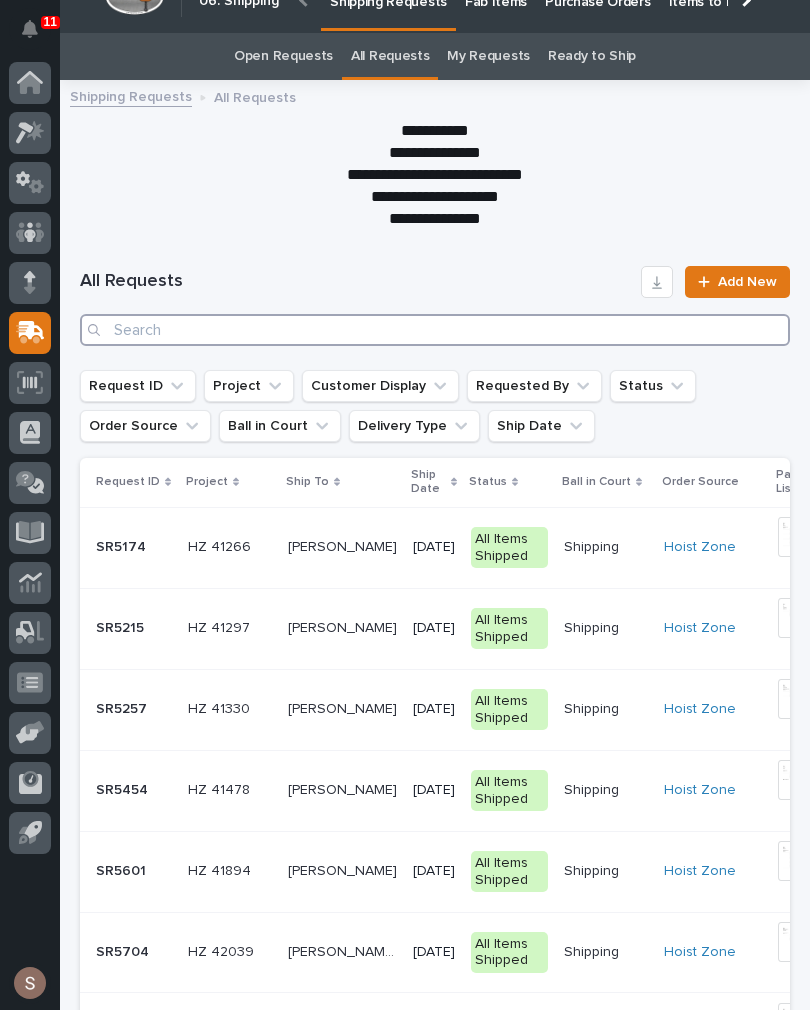 click at bounding box center (435, 330) 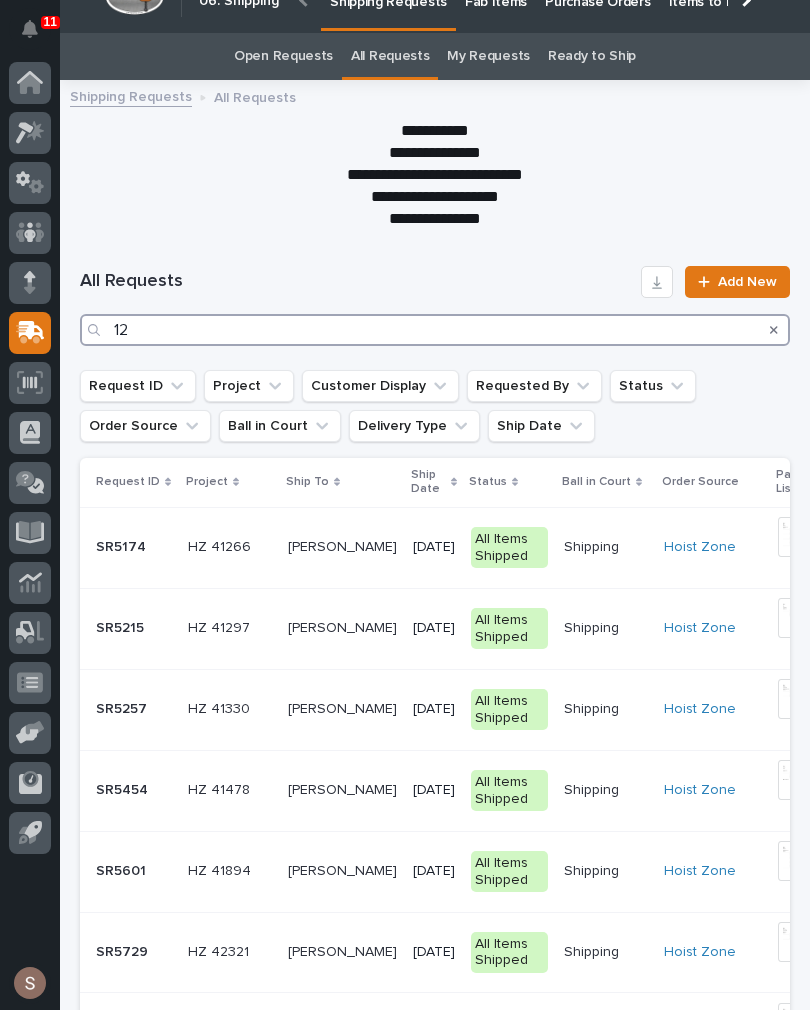 scroll, scrollTop: 0, scrollLeft: 0, axis: both 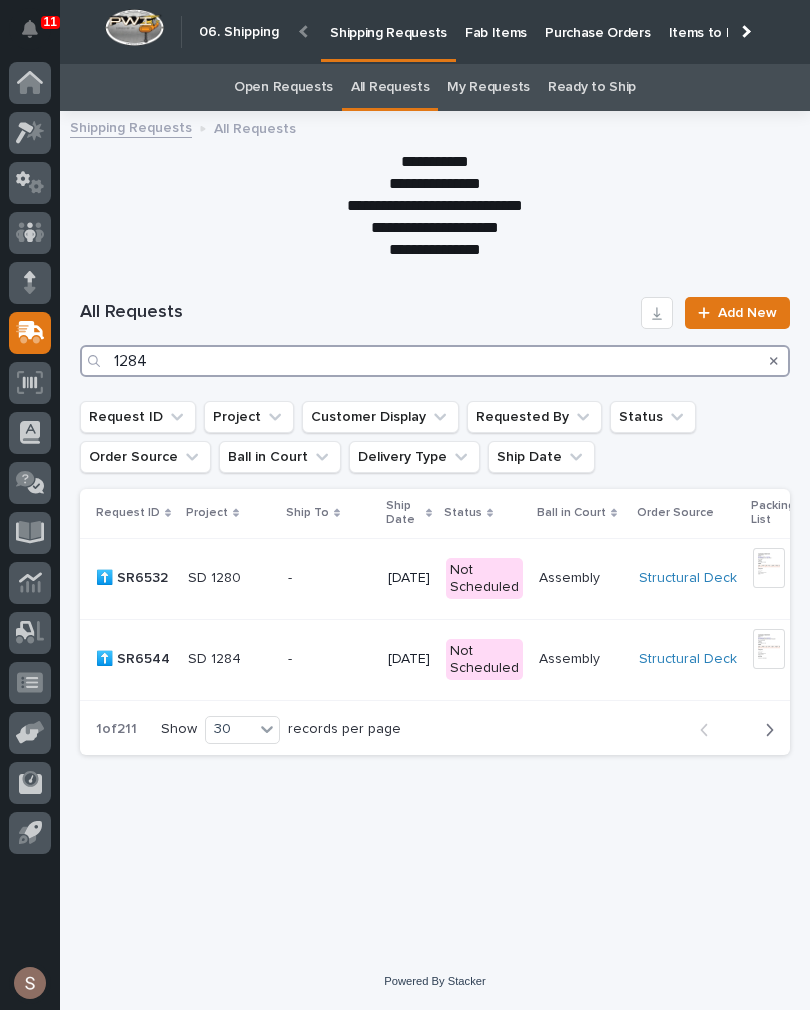 type on "1284" 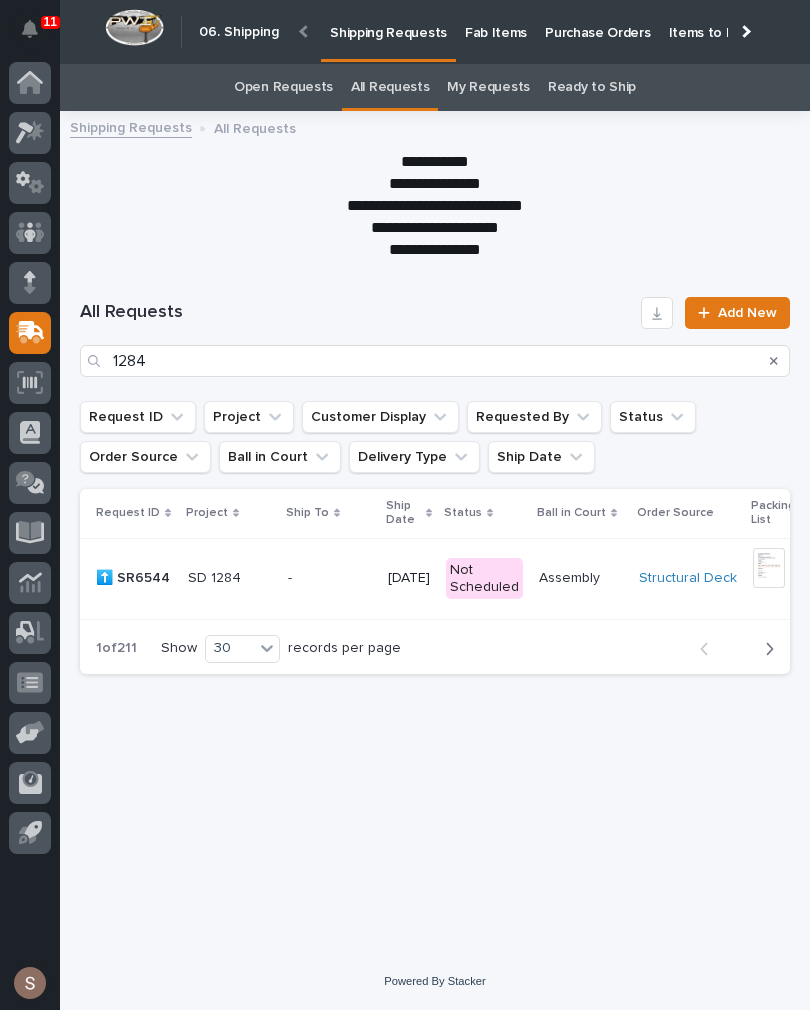 click at bounding box center [435, 197] 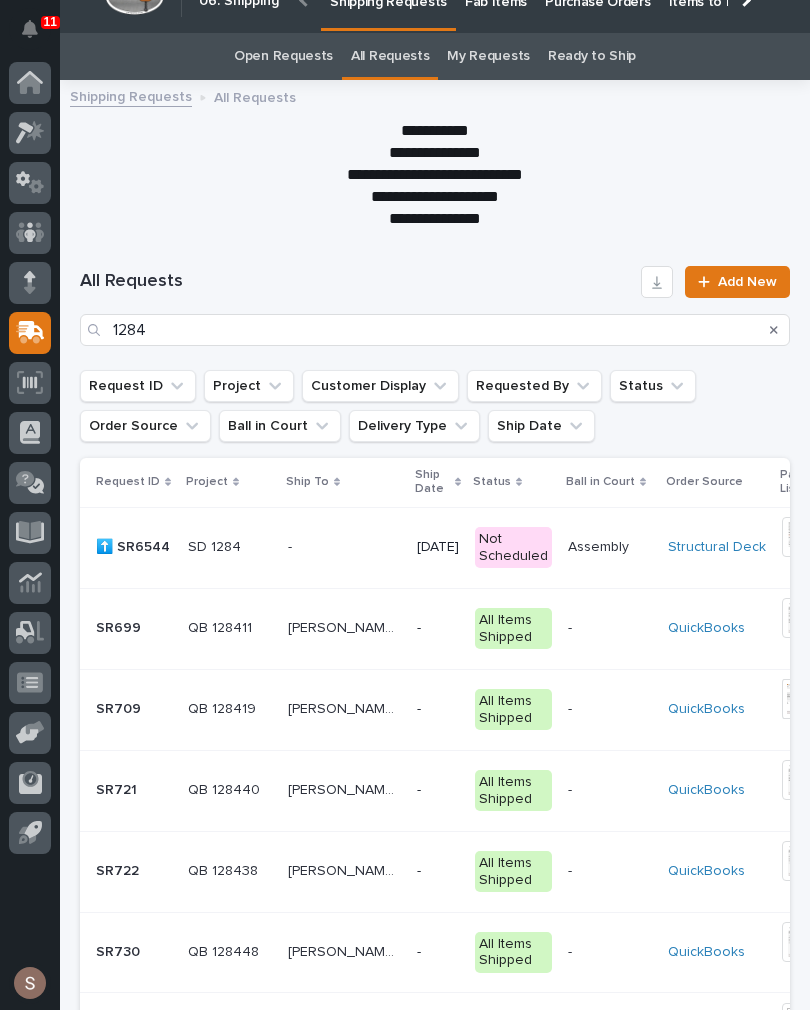 click on "⬆️ SR6544" at bounding box center [135, 545] 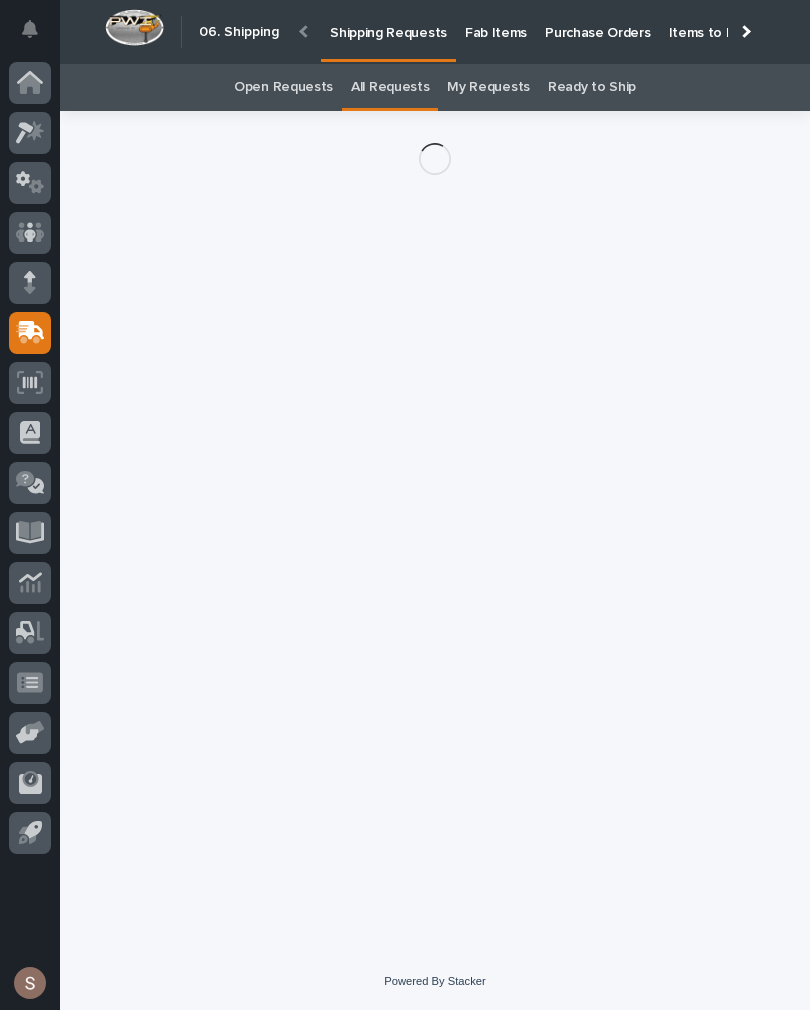 scroll, scrollTop: 0, scrollLeft: -110, axis: horizontal 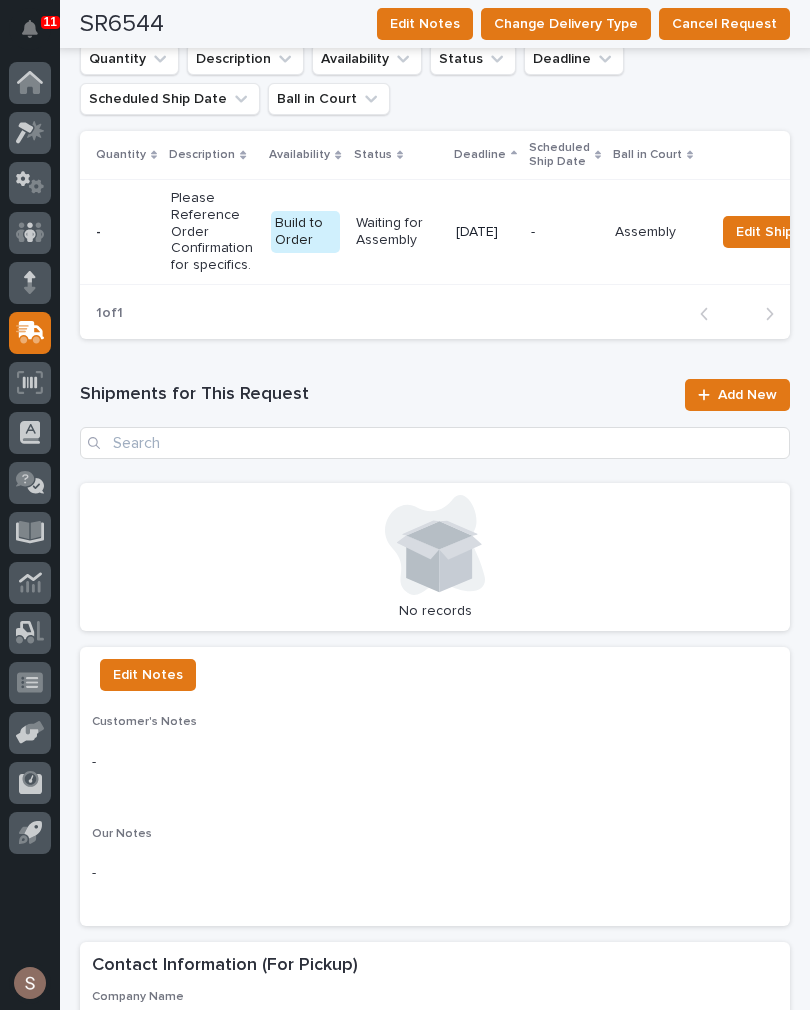click on "Add New" at bounding box center [747, 395] 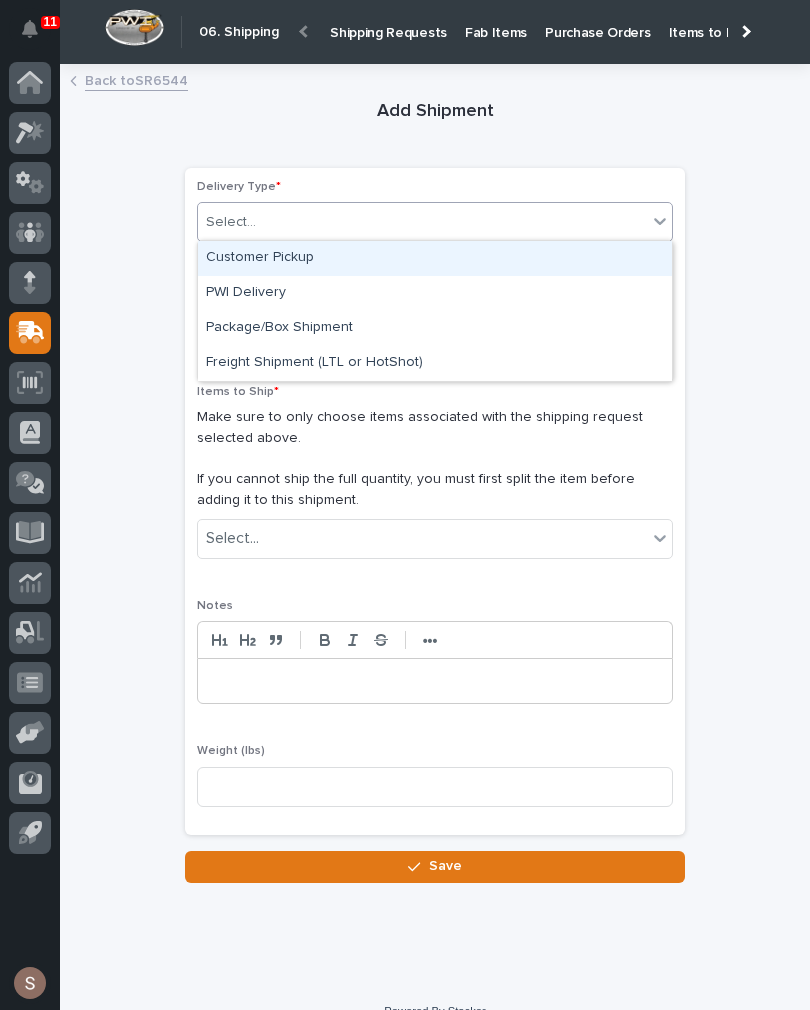 click on "Customer Pickup" at bounding box center (435, 258) 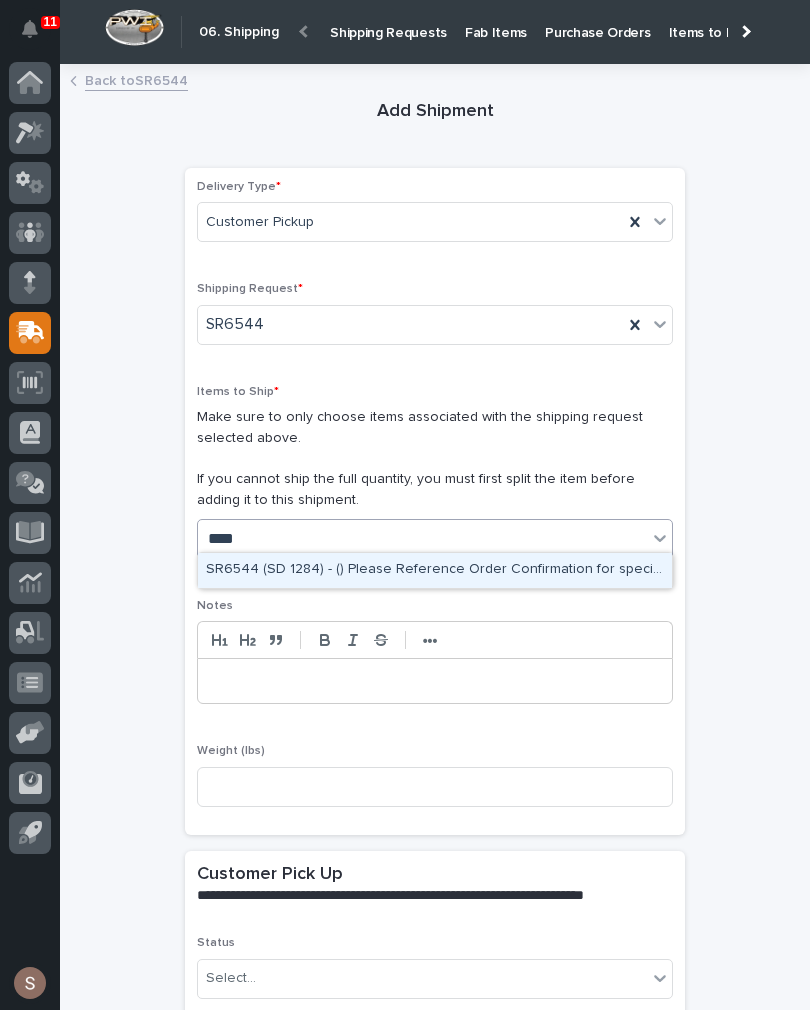 click on "SR6544 (SD 1284) - () Please Reference Order Confirmation for specifics." at bounding box center (435, 570) 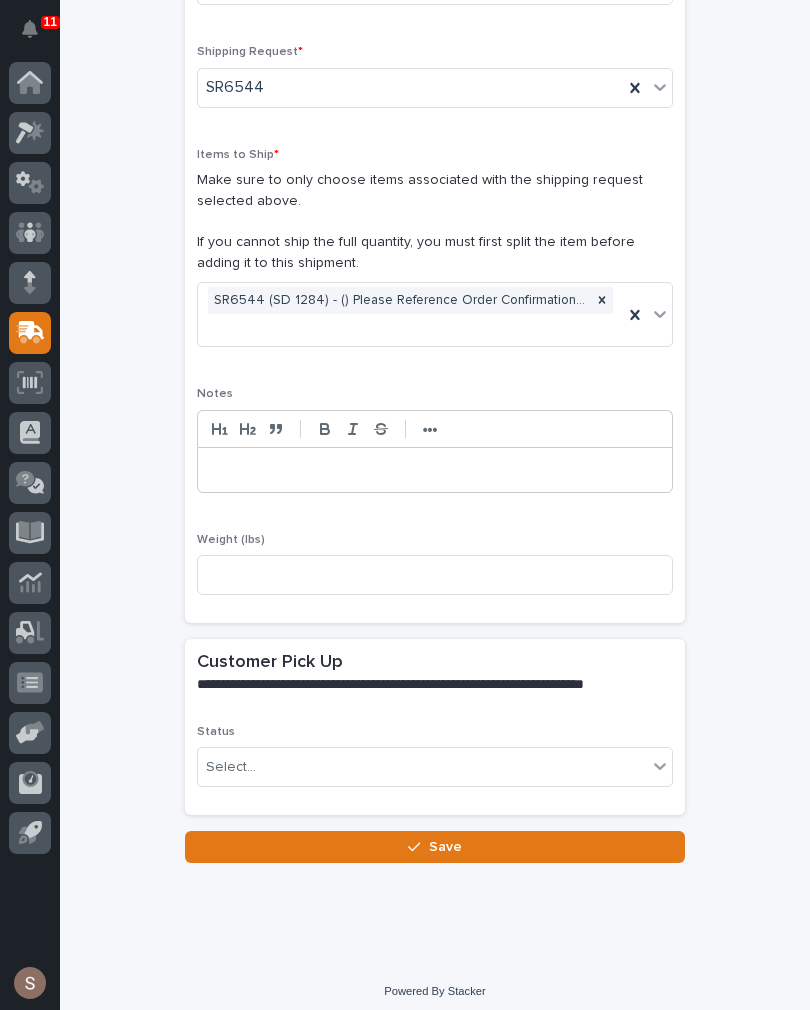 scroll, scrollTop: 235, scrollLeft: 0, axis: vertical 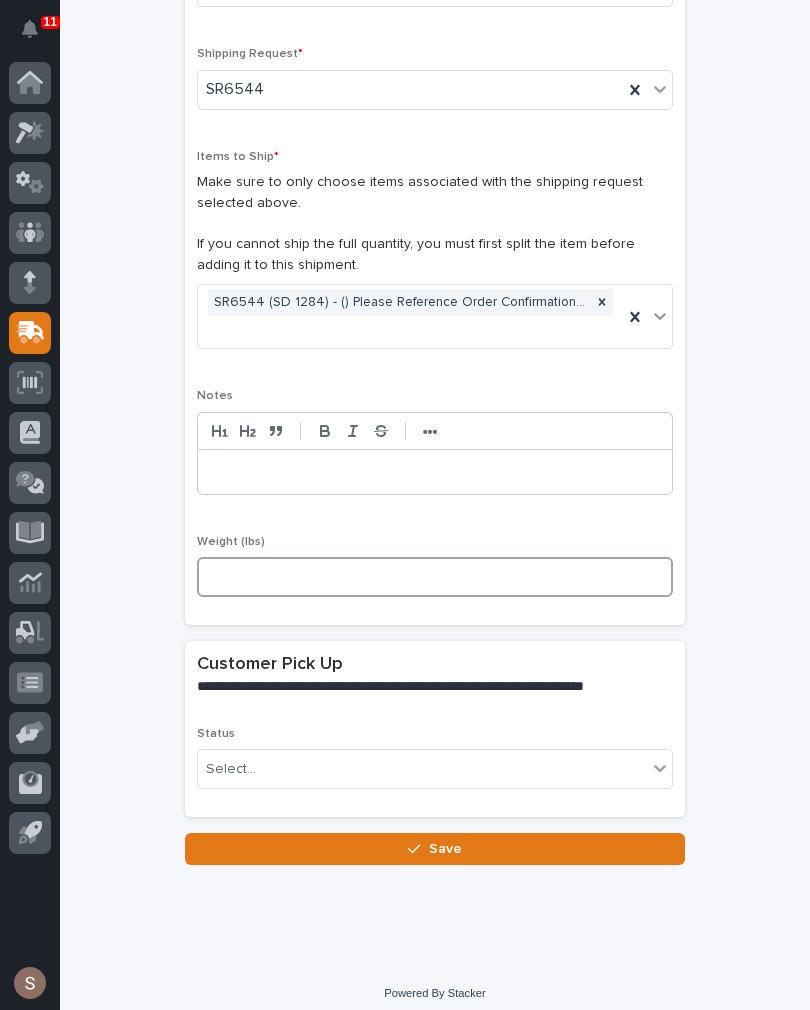 click at bounding box center (435, 577) 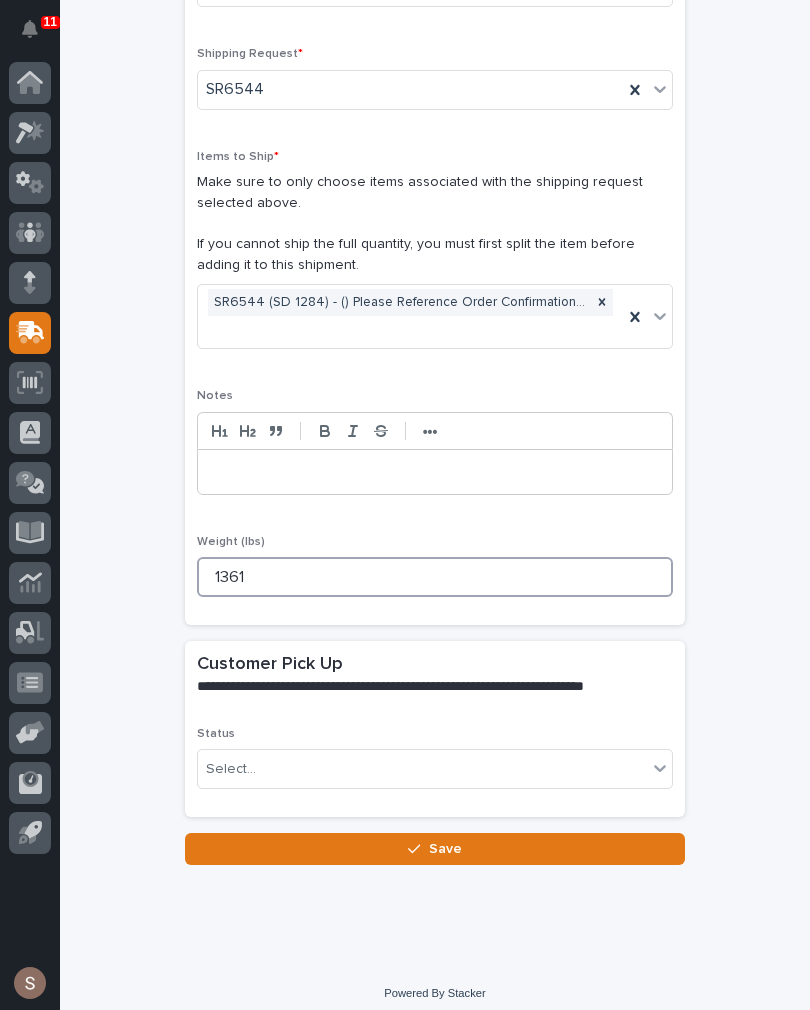 type on "1361" 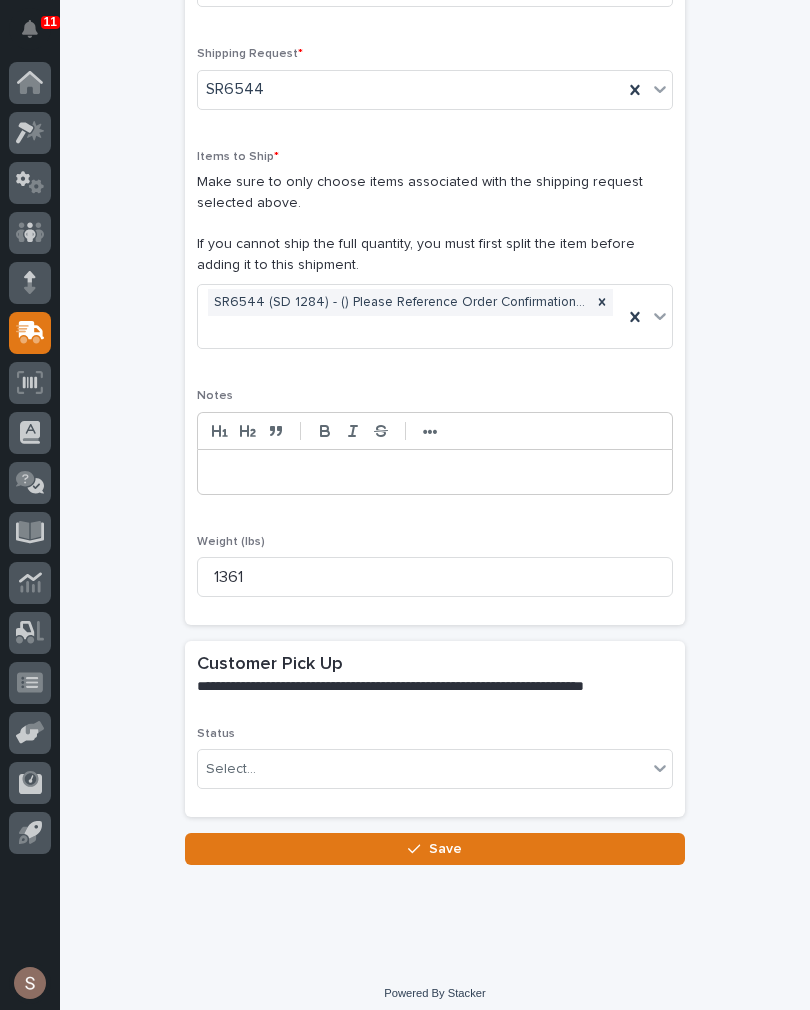 click on "**********" at bounding box center [435, 353] 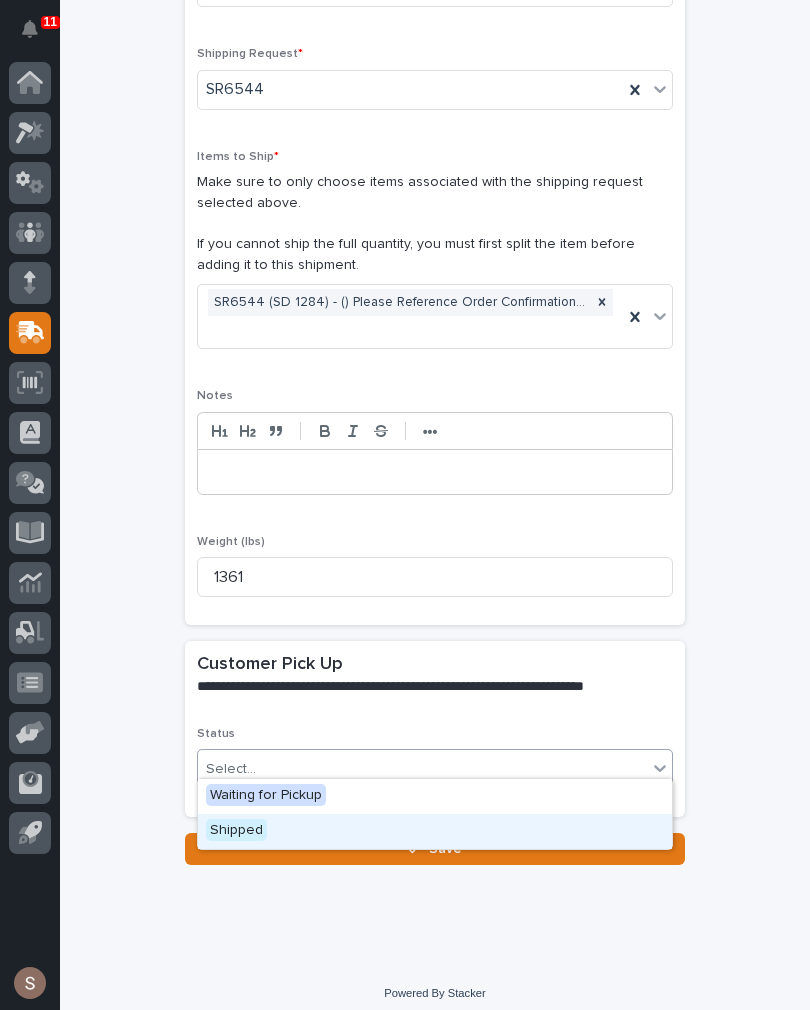 click on "Shipped" at bounding box center (236, 830) 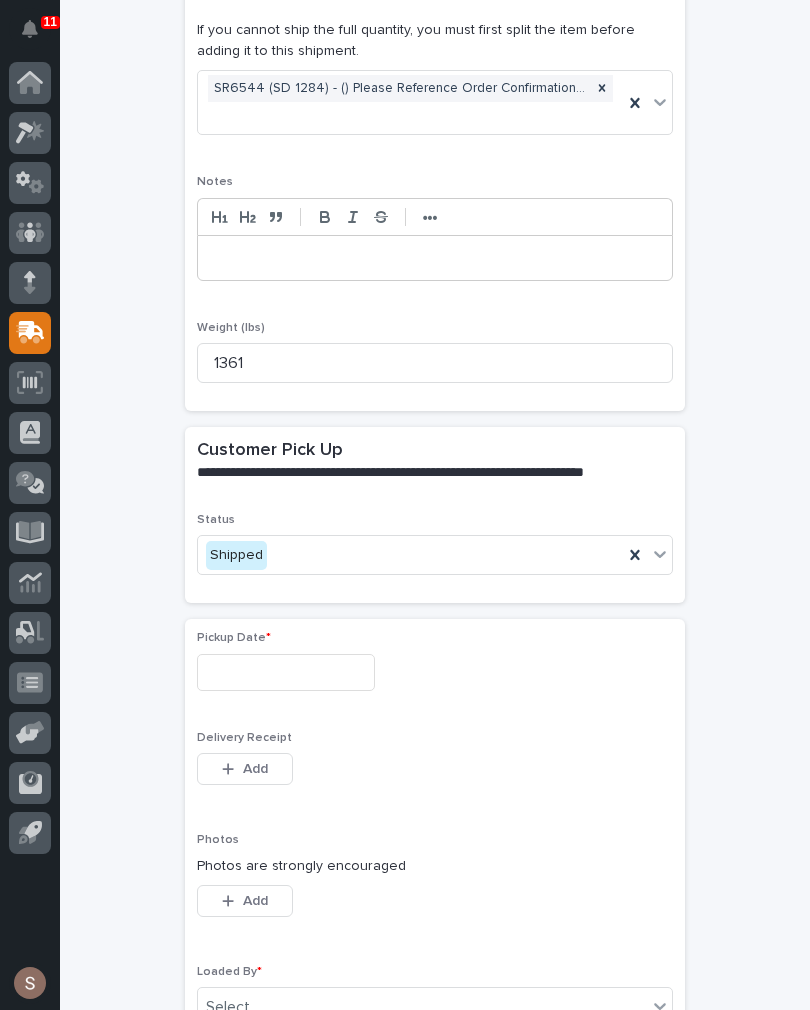 scroll, scrollTop: 541, scrollLeft: 0, axis: vertical 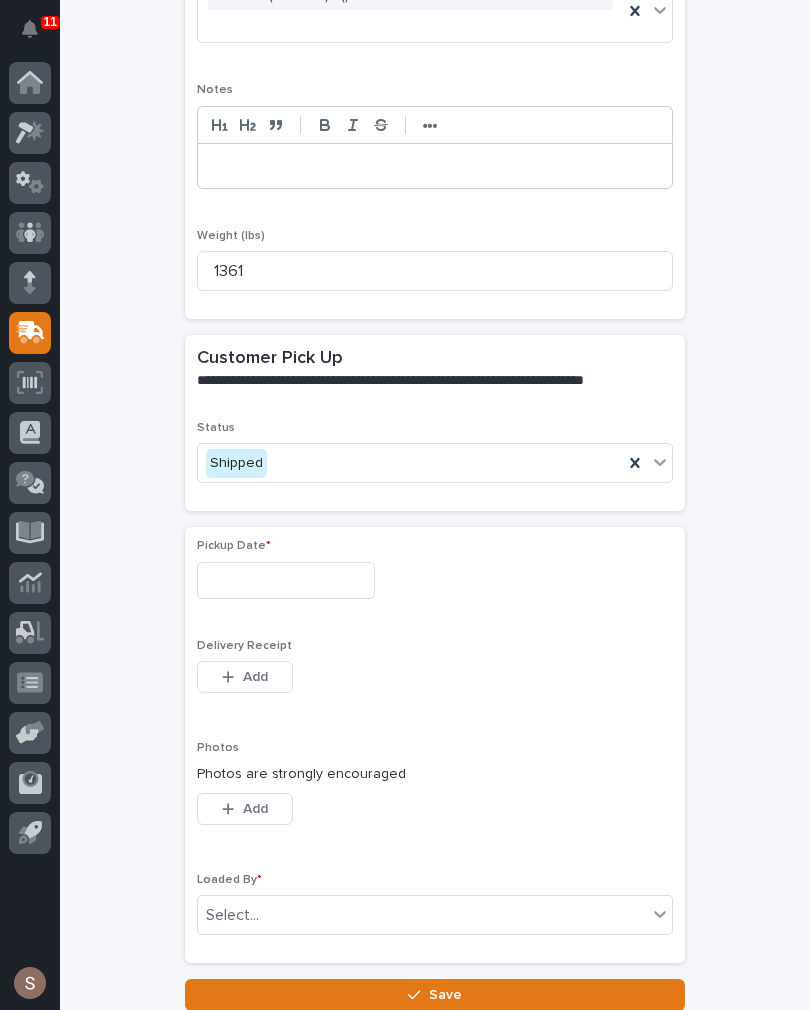 click at bounding box center [286, 580] 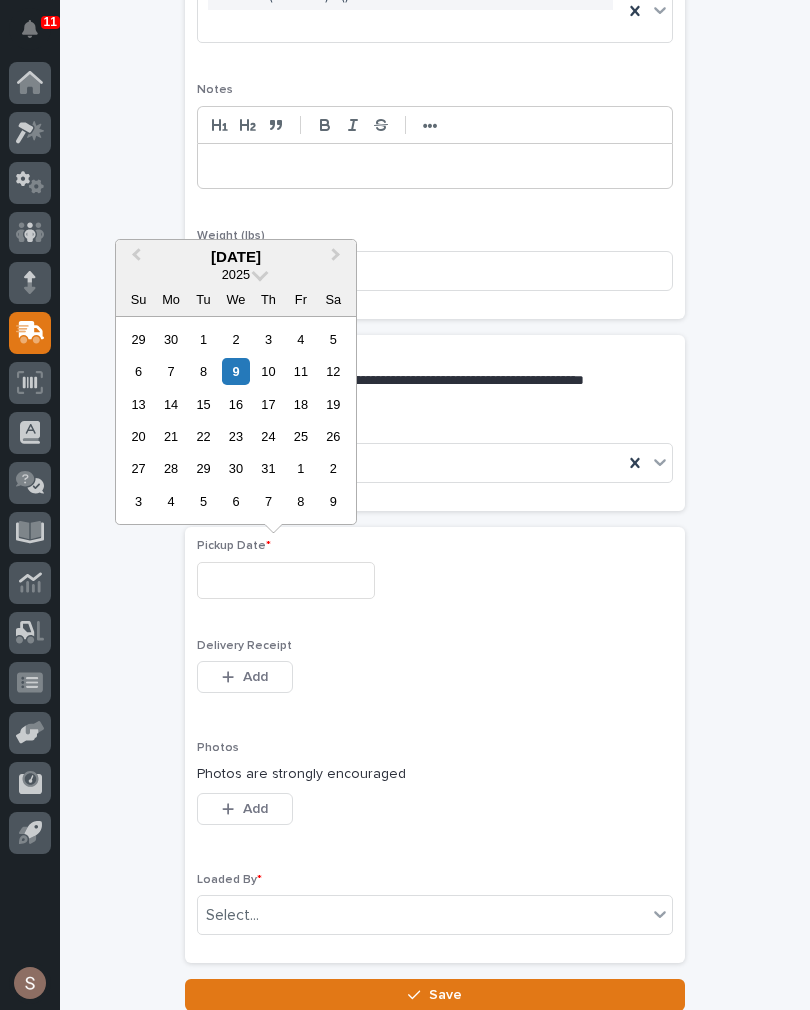 click on "9" at bounding box center (235, 371) 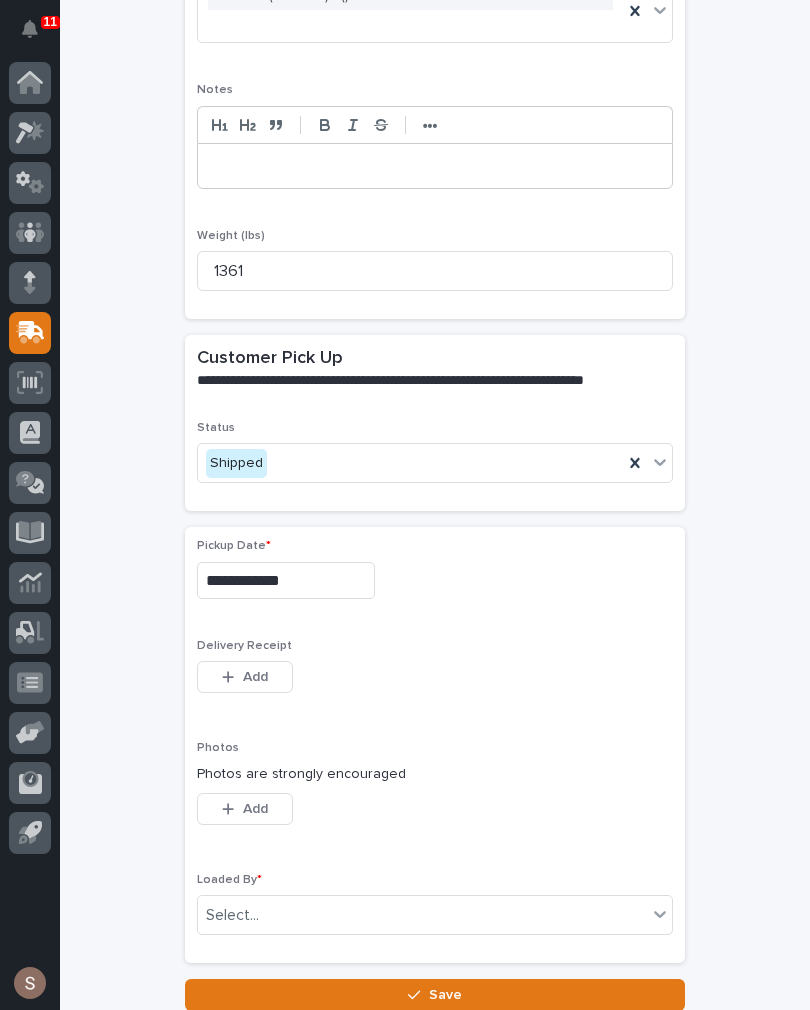 click on "Add" at bounding box center [255, 677] 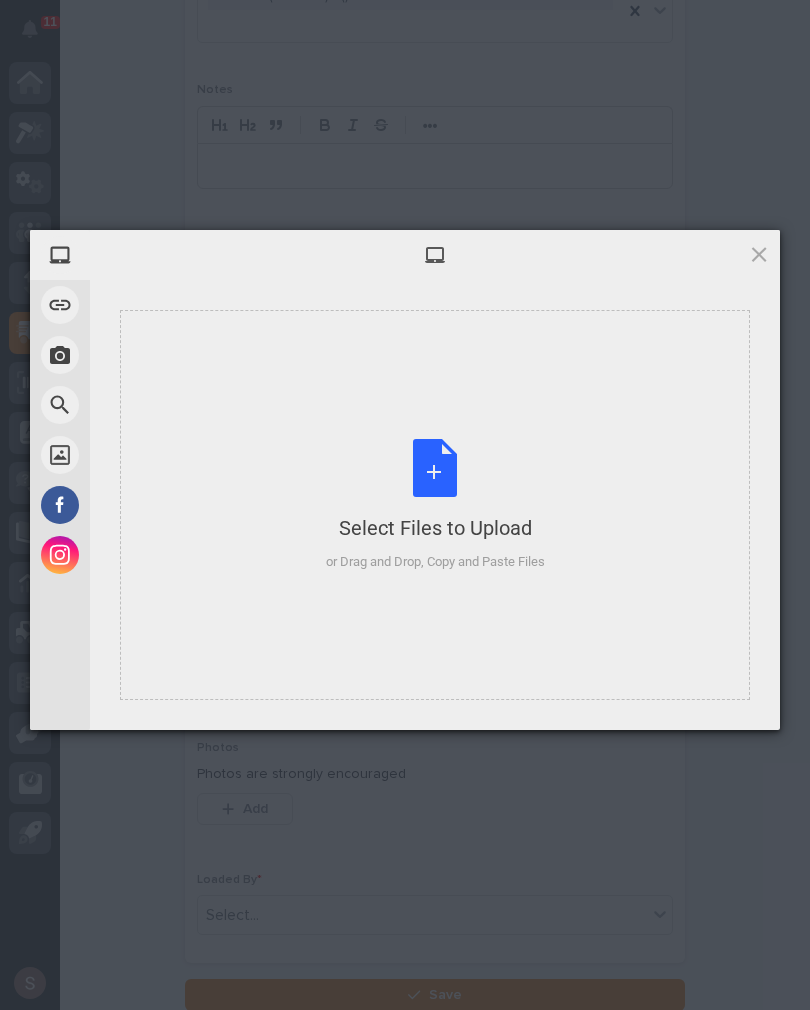 click on "Select Files to Upload
or Drag and Drop, Copy and Paste Files" at bounding box center [435, 505] 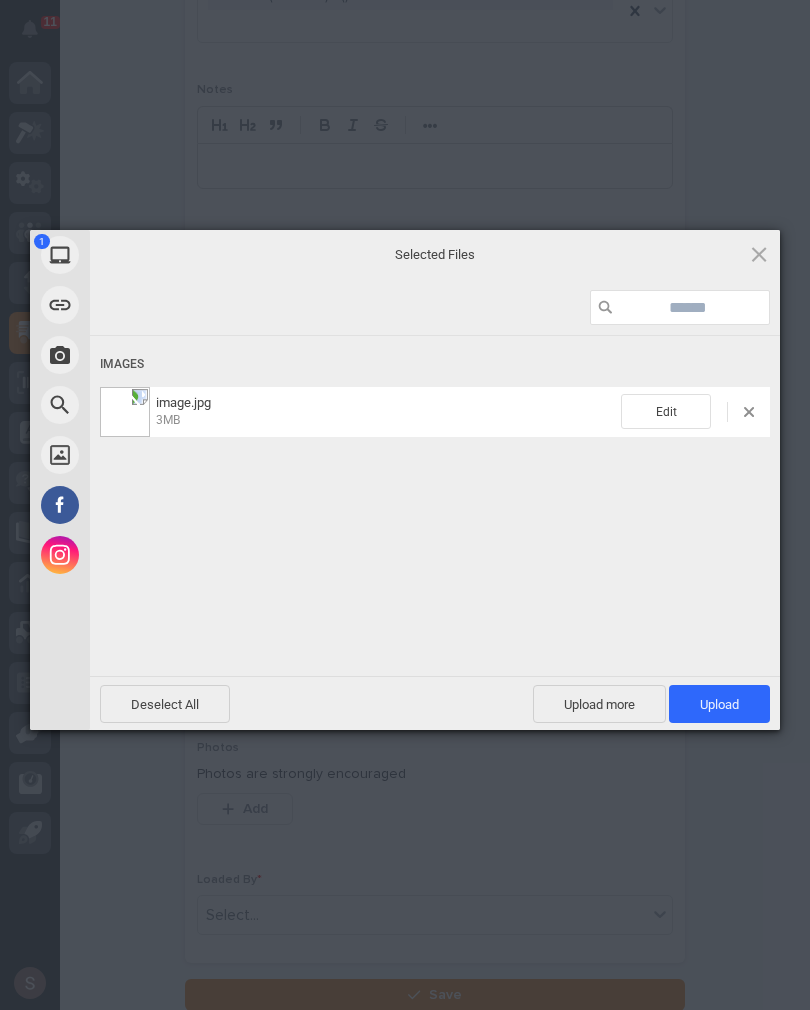 click on "Upload
1" at bounding box center [719, 704] 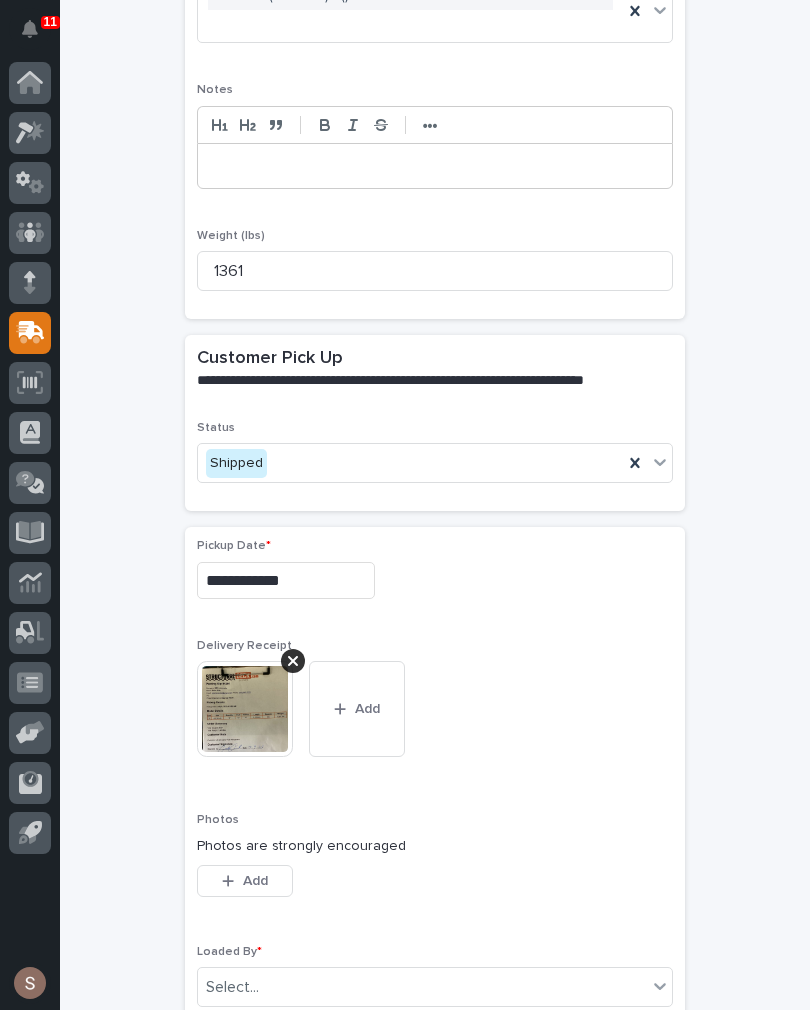 click on "Add" at bounding box center [245, 881] 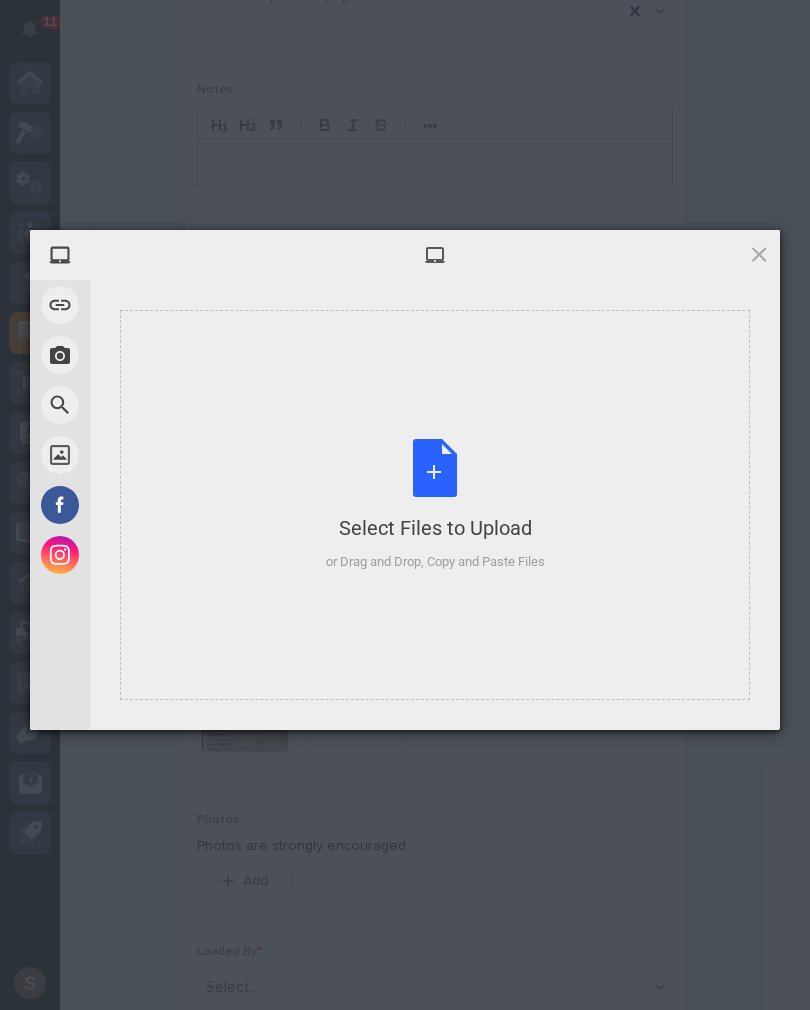 click on "Select Files to Upload" at bounding box center (435, 528) 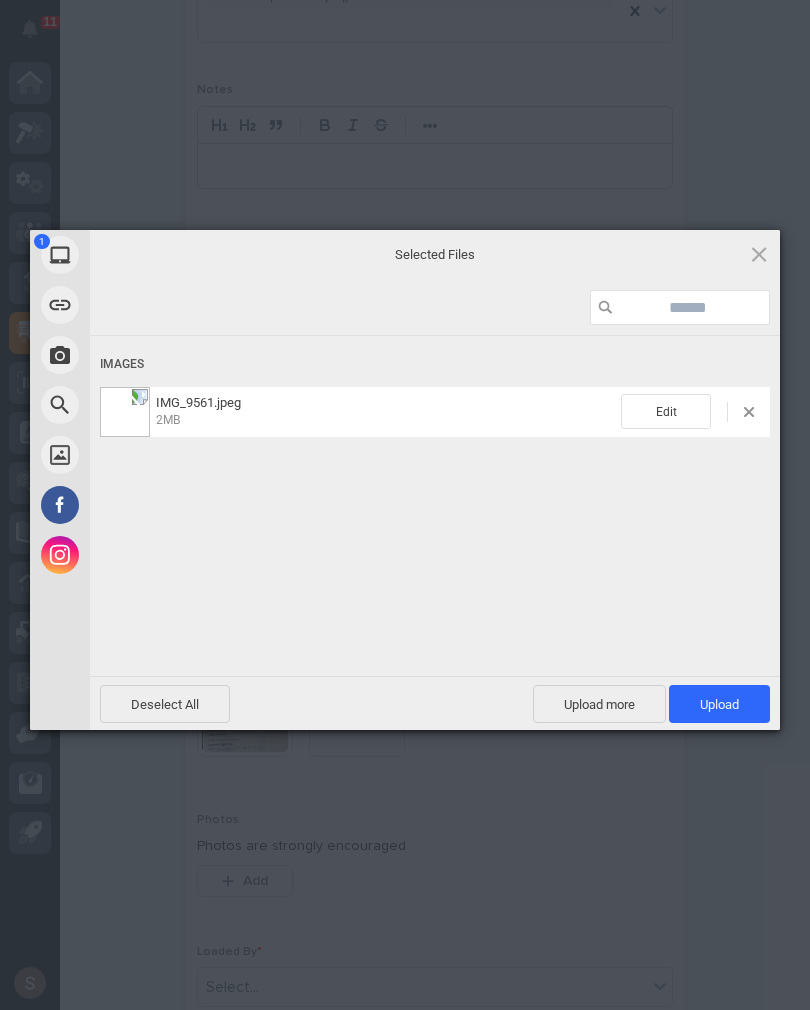 click on "Upload
1" at bounding box center (719, 704) 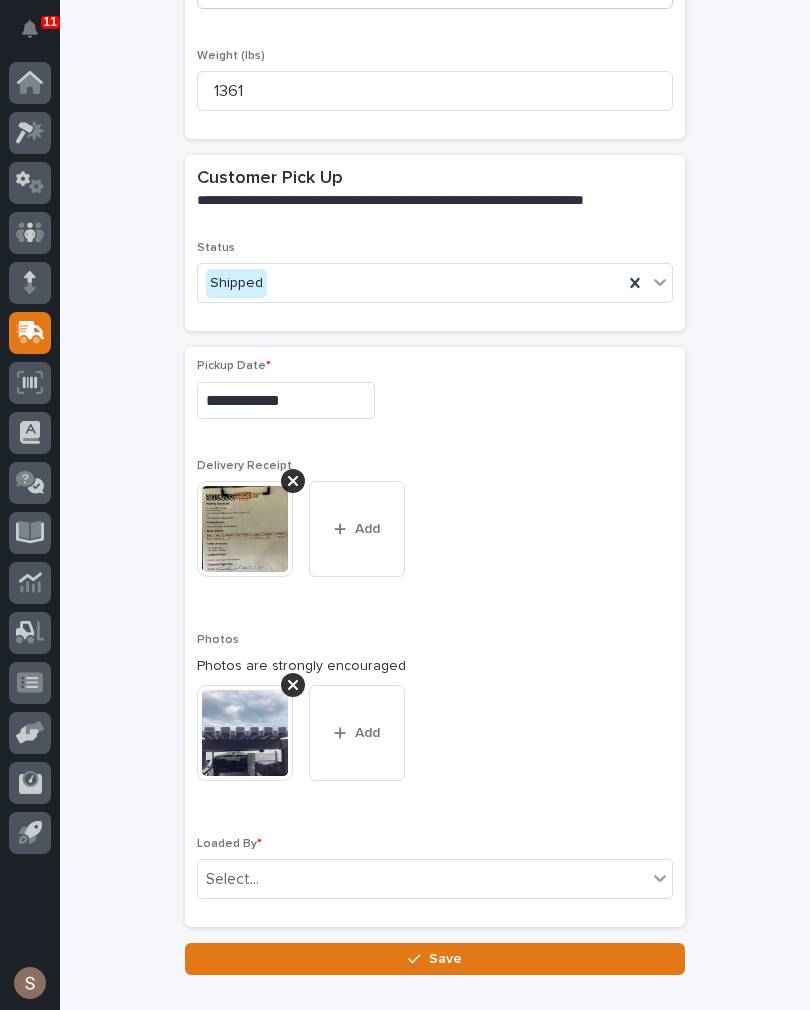scroll, scrollTop: 722, scrollLeft: 0, axis: vertical 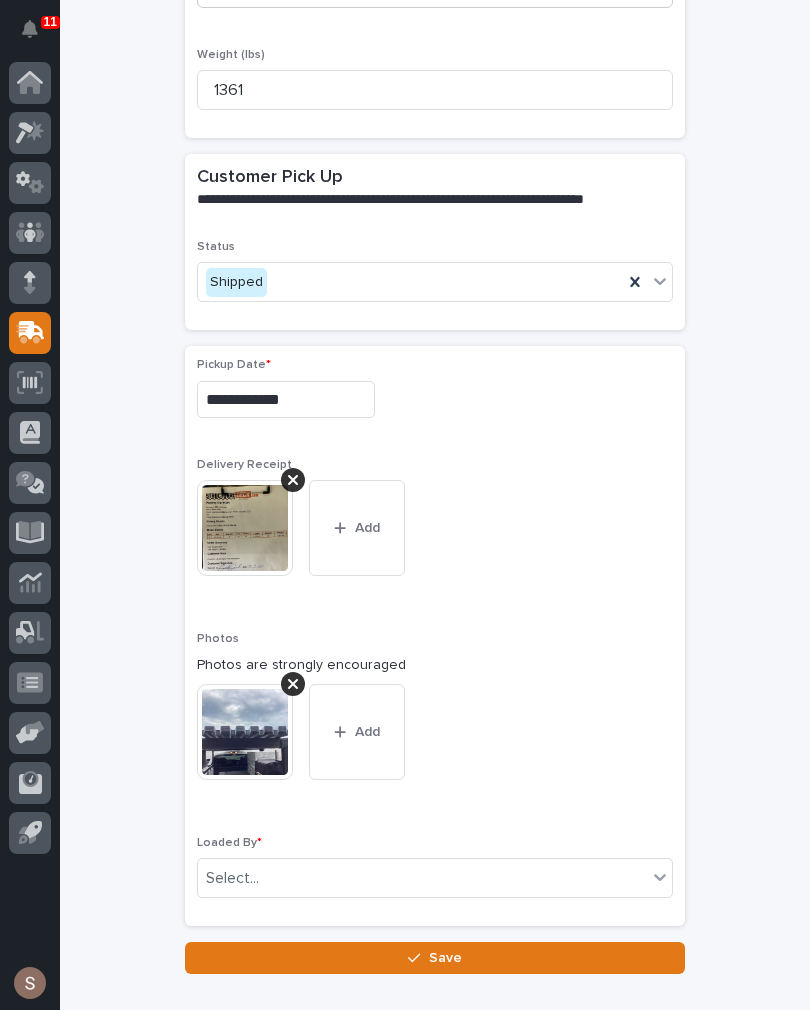 click on "**********" at bounding box center [435, 636] 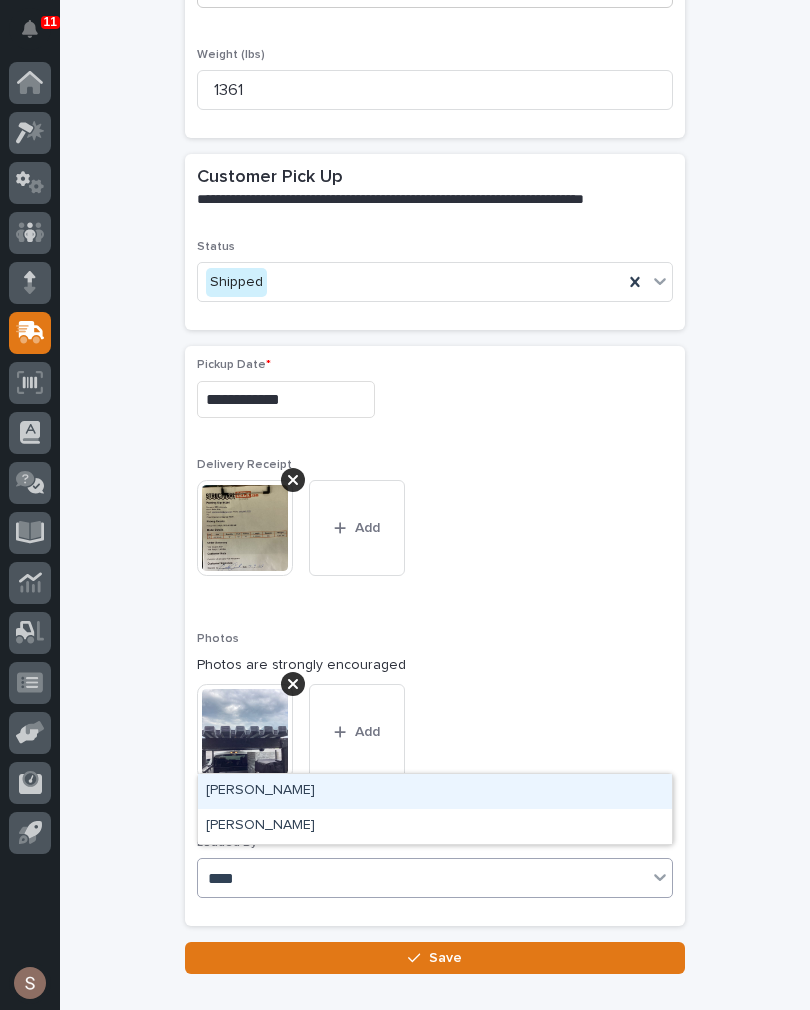 click on "Grif Lippencott" at bounding box center (435, 791) 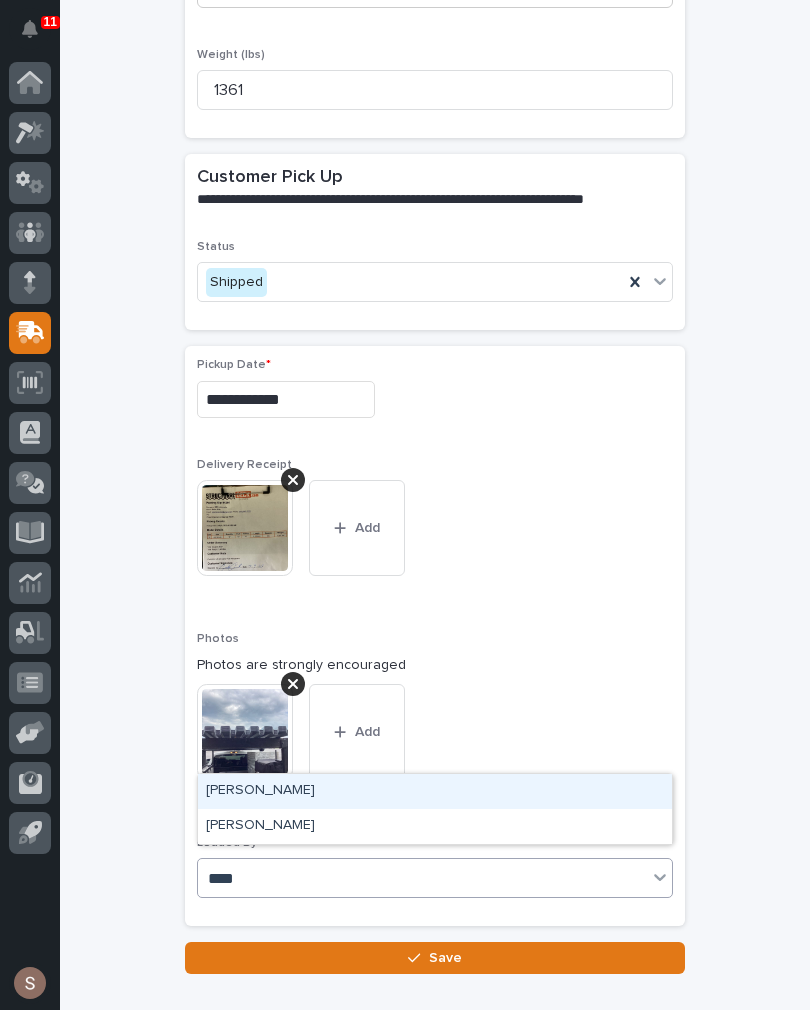 type on "****" 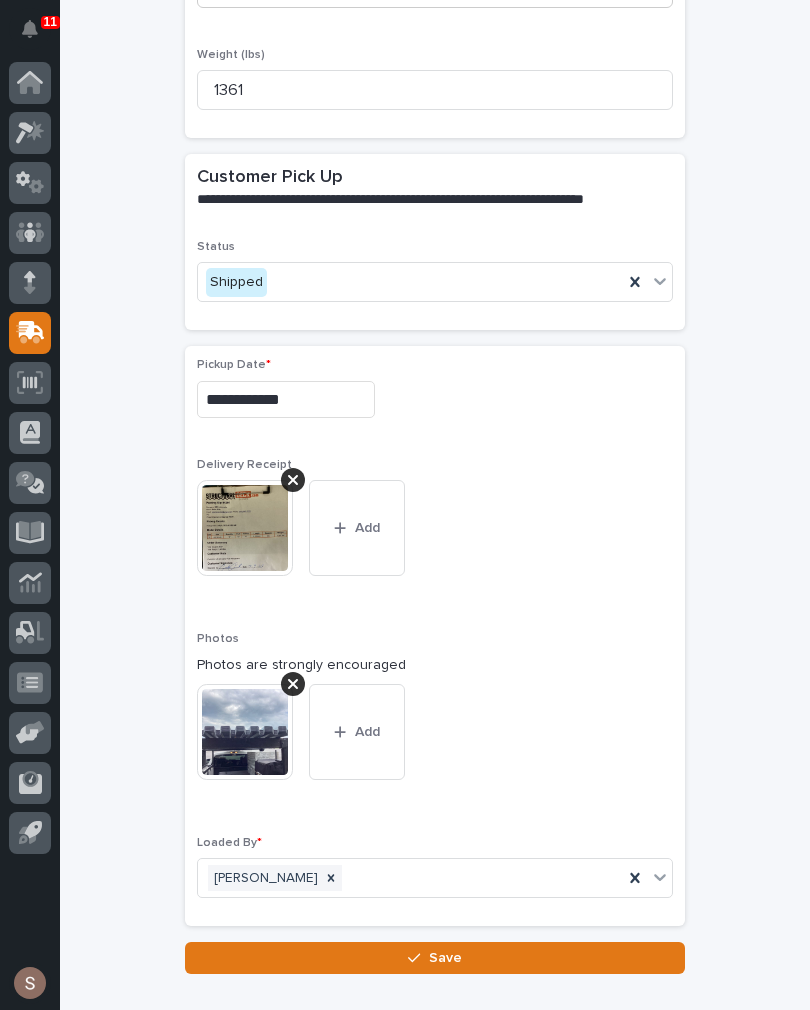 click on "Save" at bounding box center [435, 958] 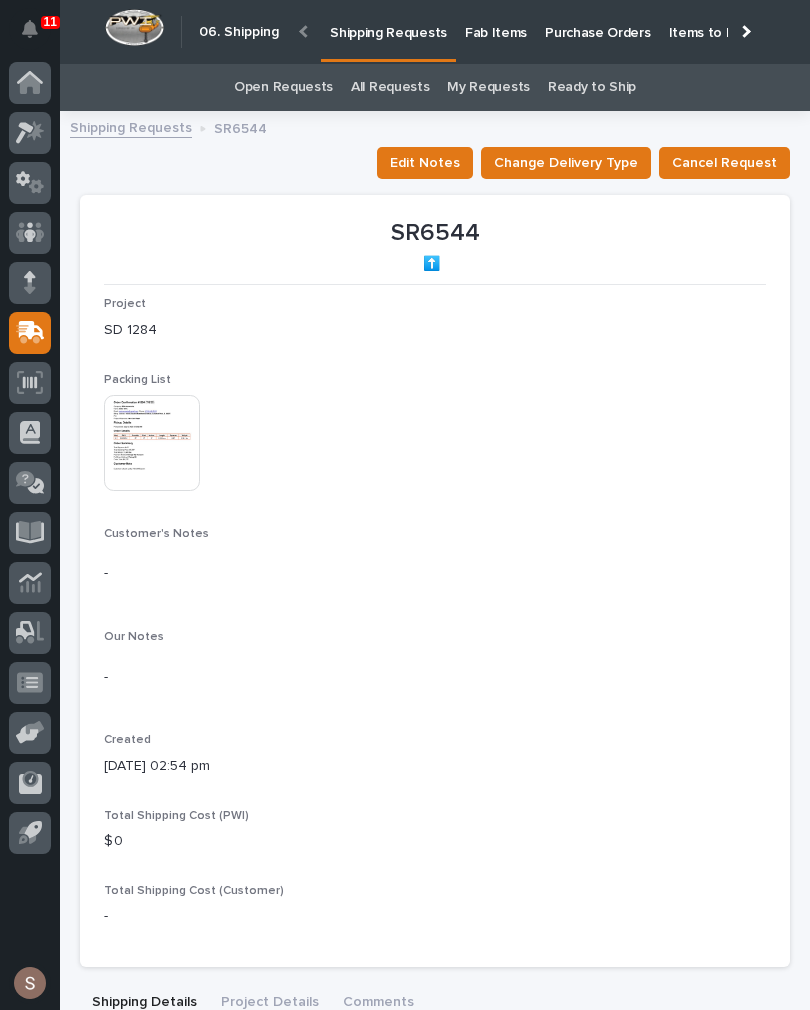 scroll, scrollTop: 0, scrollLeft: 0, axis: both 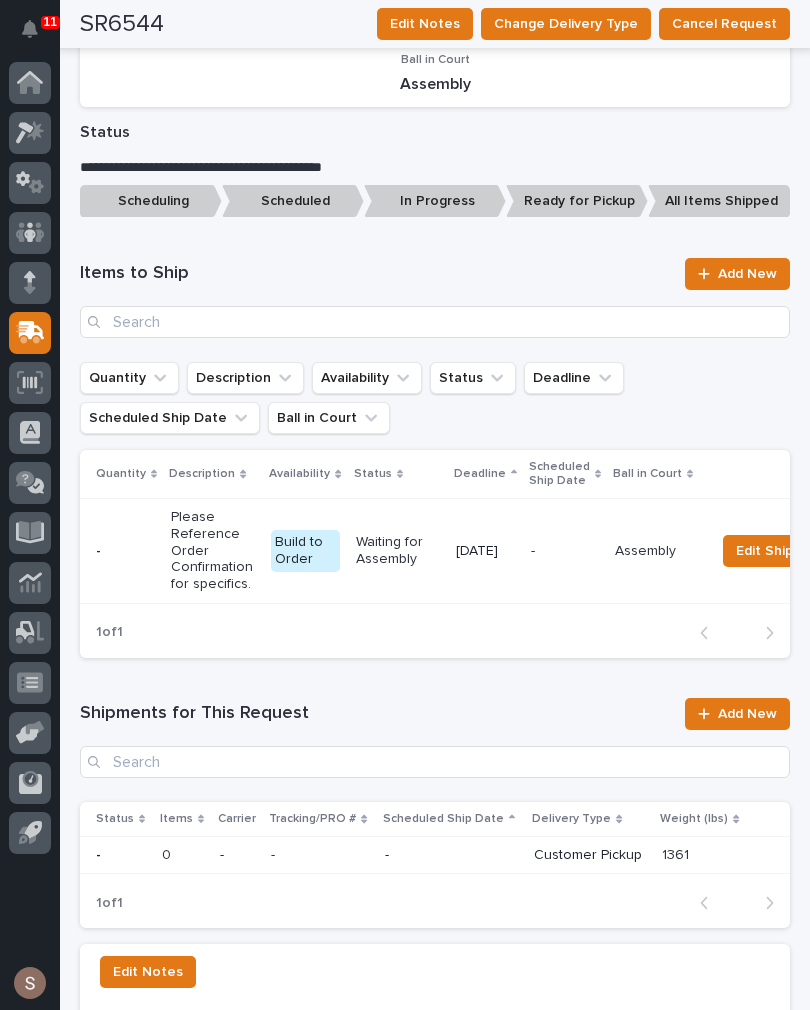 click on "Edit Ship By" at bounding box center [774, 551] 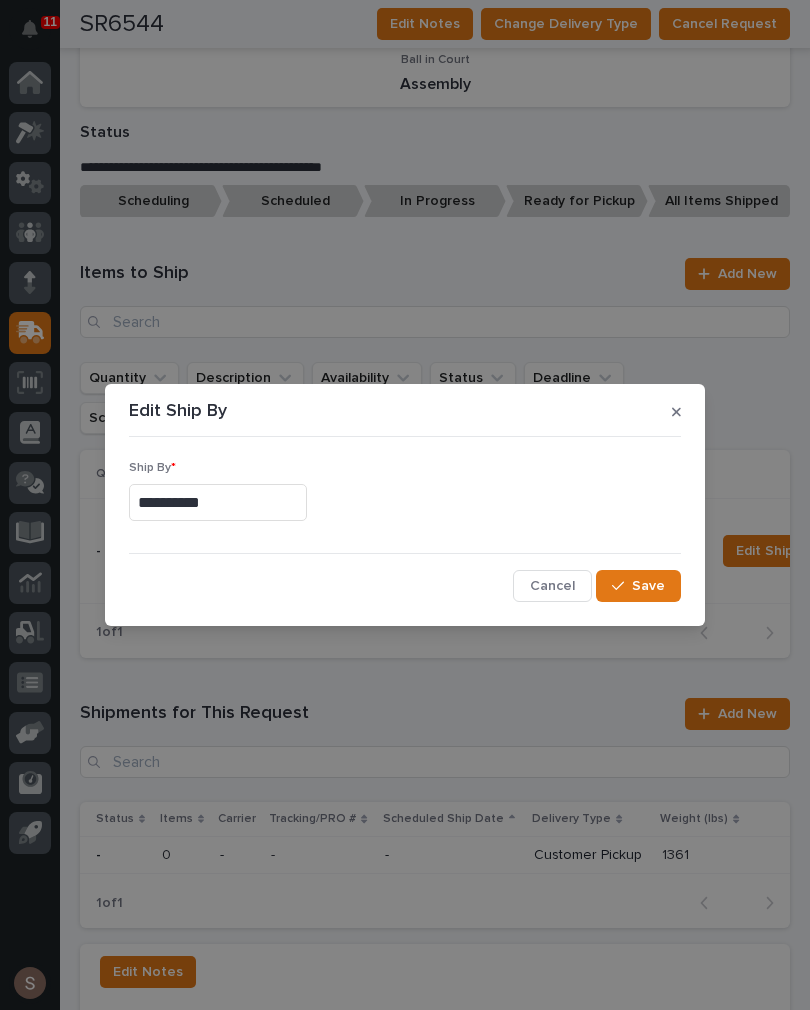 click on "**********" at bounding box center [405, 505] 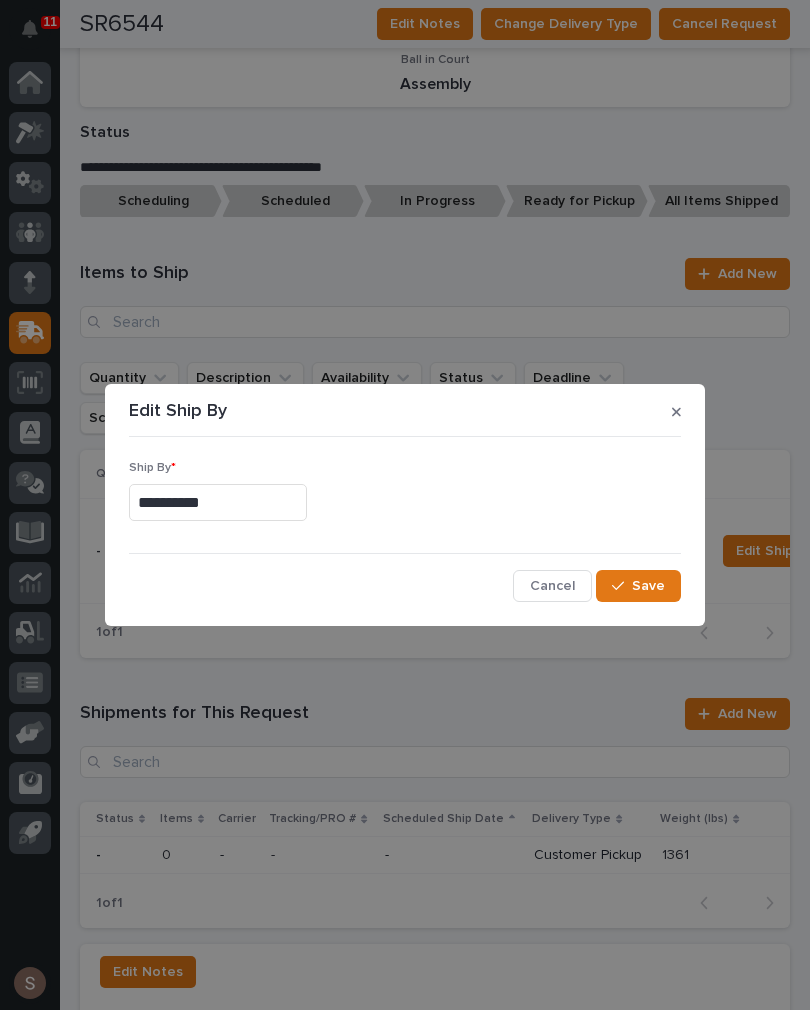 click on "Save" at bounding box center [648, 586] 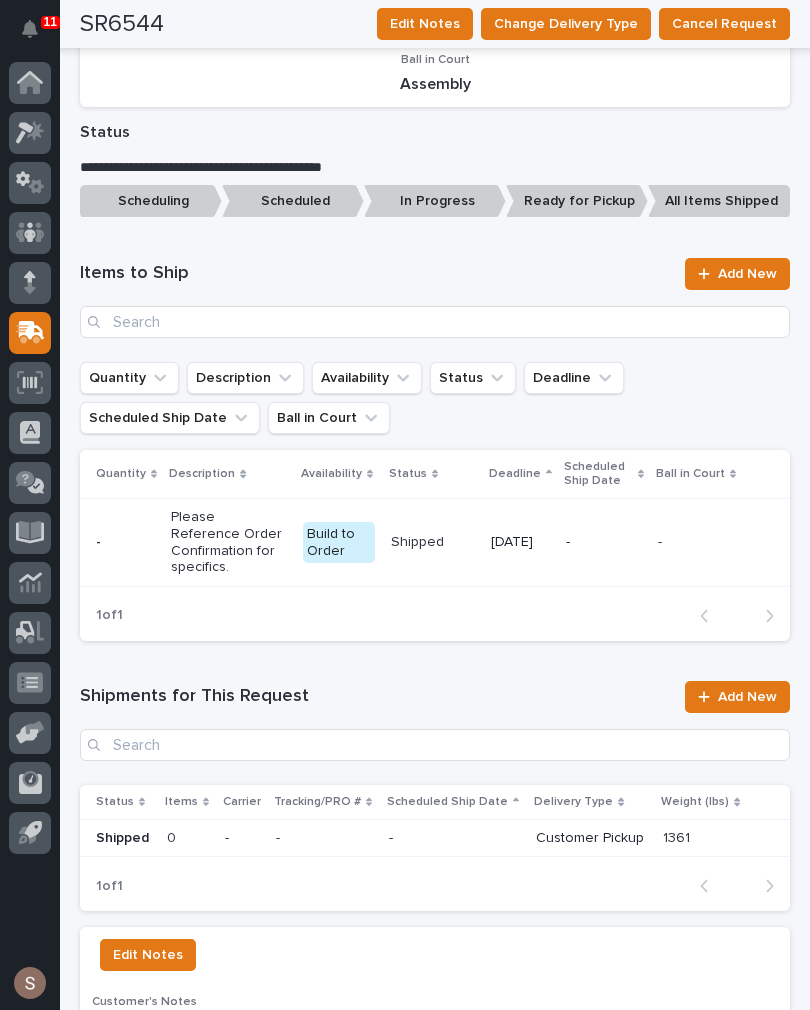 click on "Please Reference Order Confirmation for specifics." at bounding box center (228, 542) 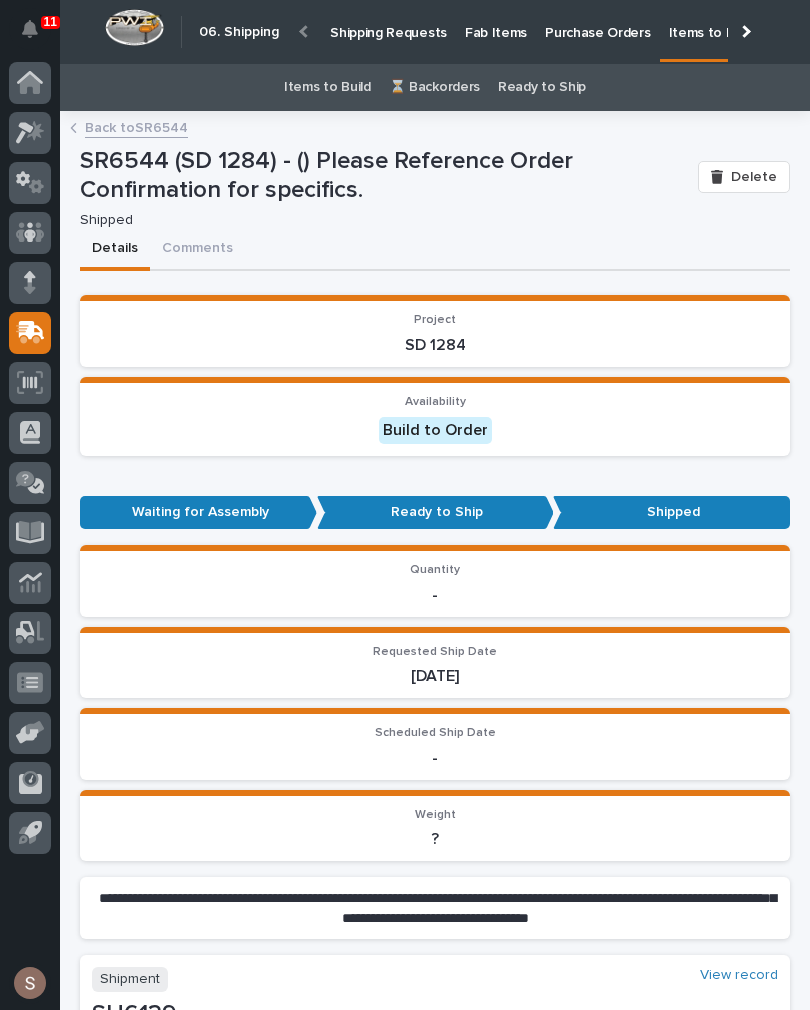 scroll, scrollTop: 0, scrollLeft: 0, axis: both 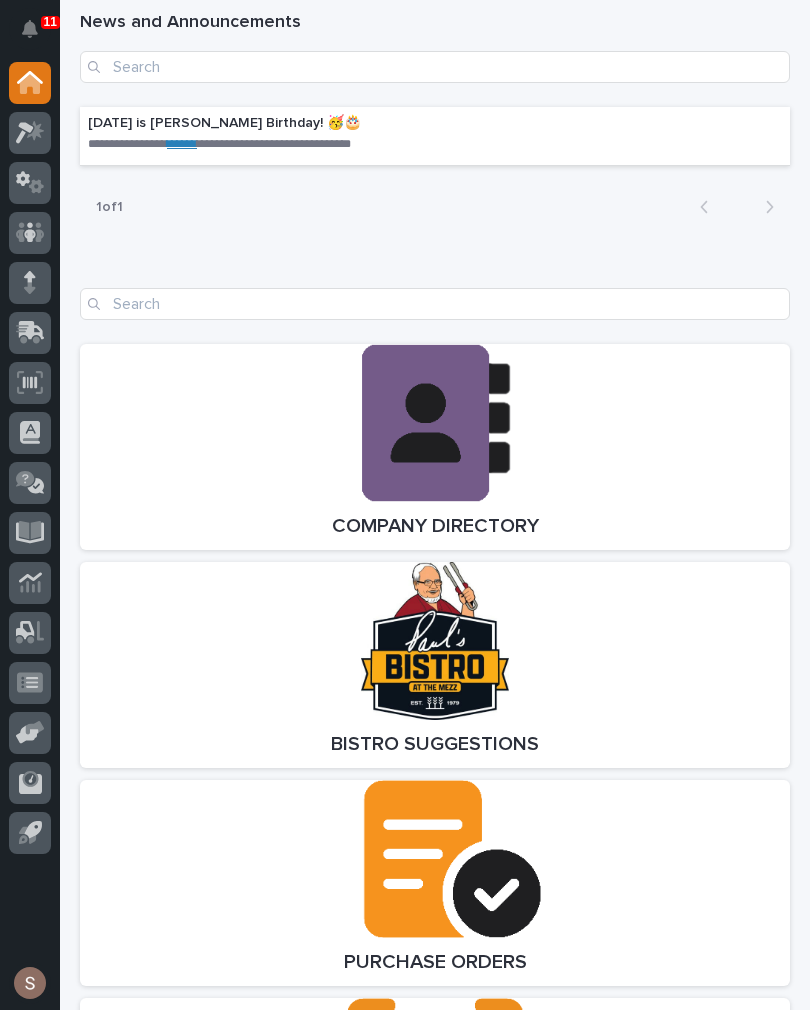 click on "******" at bounding box center [182, 144] 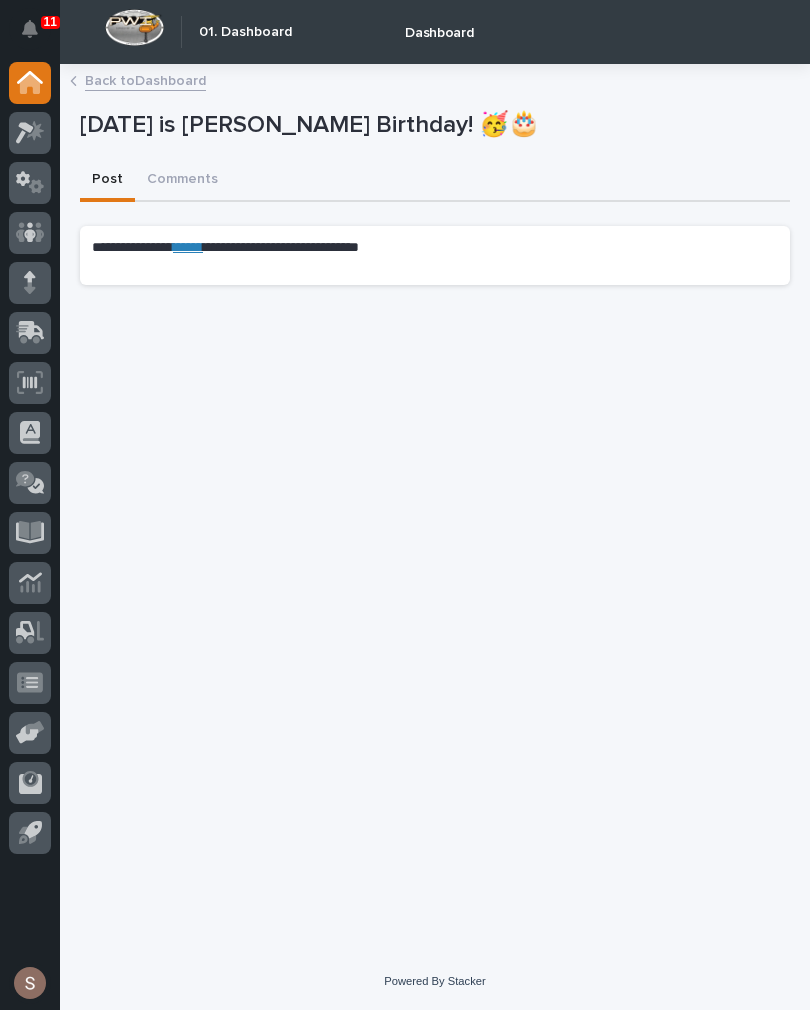 click on "******" at bounding box center [188, 247] 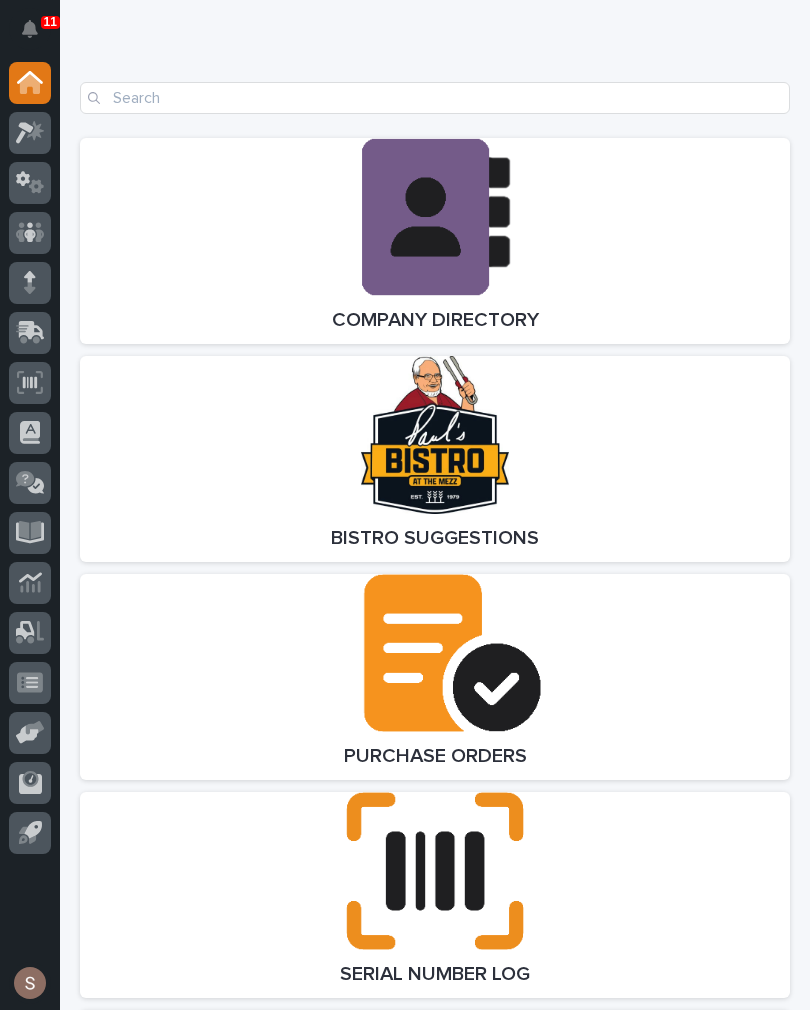 scroll, scrollTop: 2046, scrollLeft: 0, axis: vertical 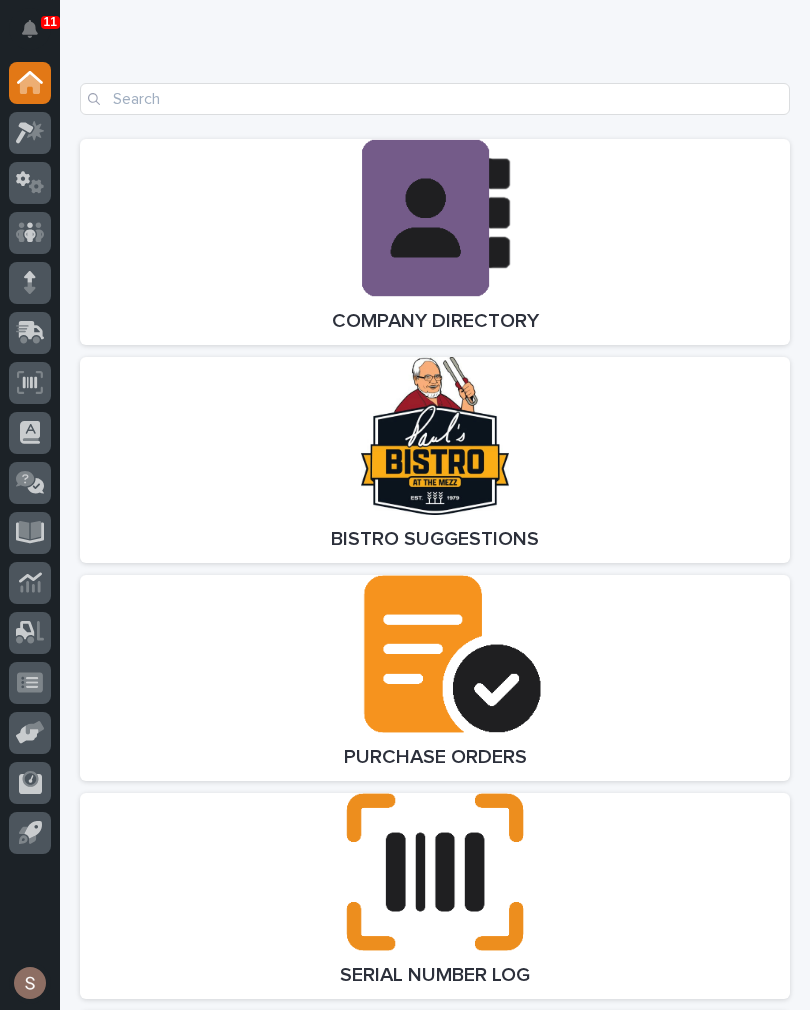 click on "Open Link" at bounding box center (435, 460) 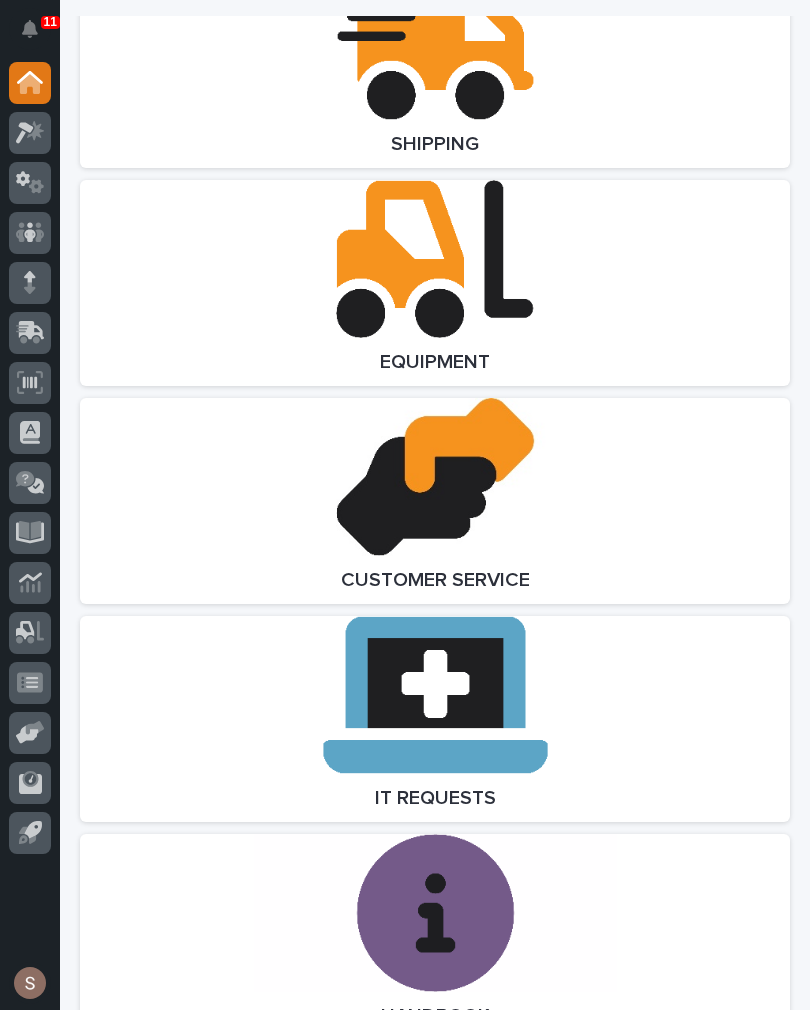 scroll, scrollTop: 3314, scrollLeft: 0, axis: vertical 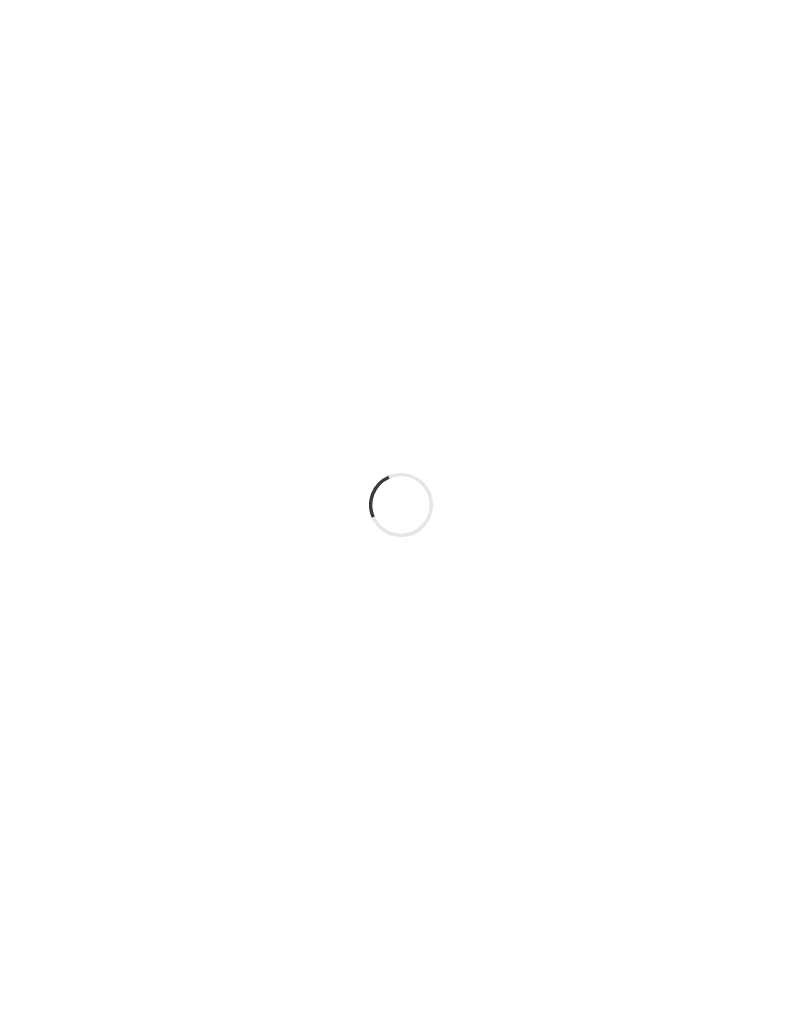 click at bounding box center [405, 505] 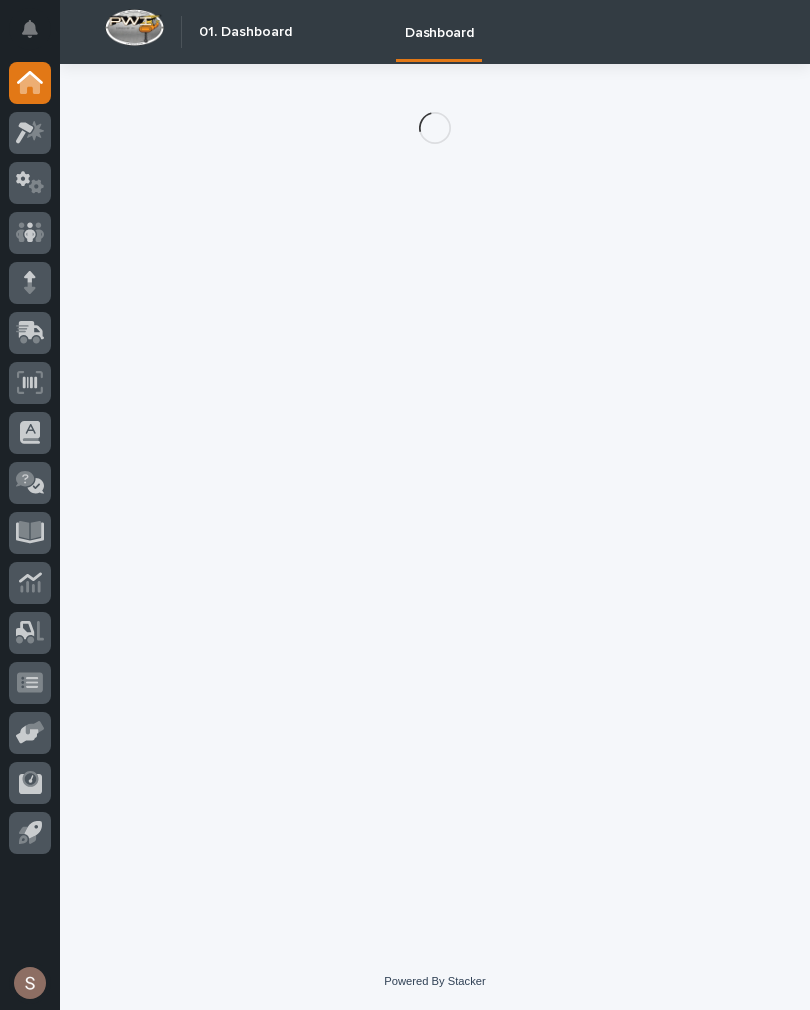 scroll, scrollTop: 0, scrollLeft: 0, axis: both 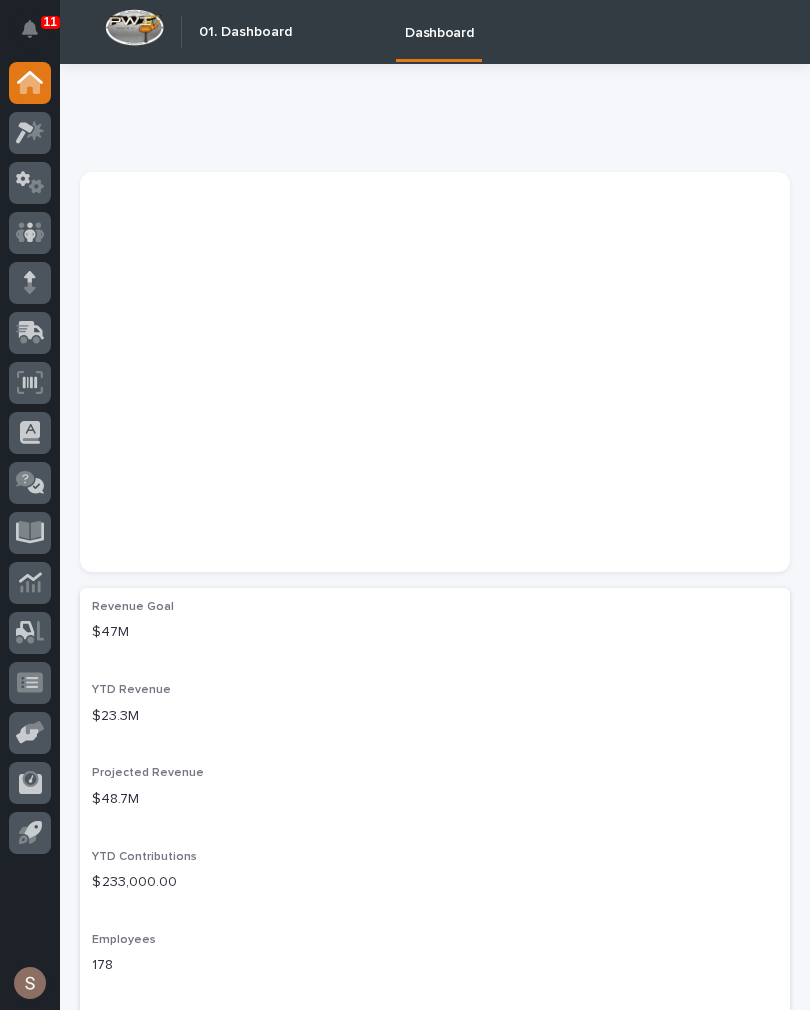 click at bounding box center [435, 372] 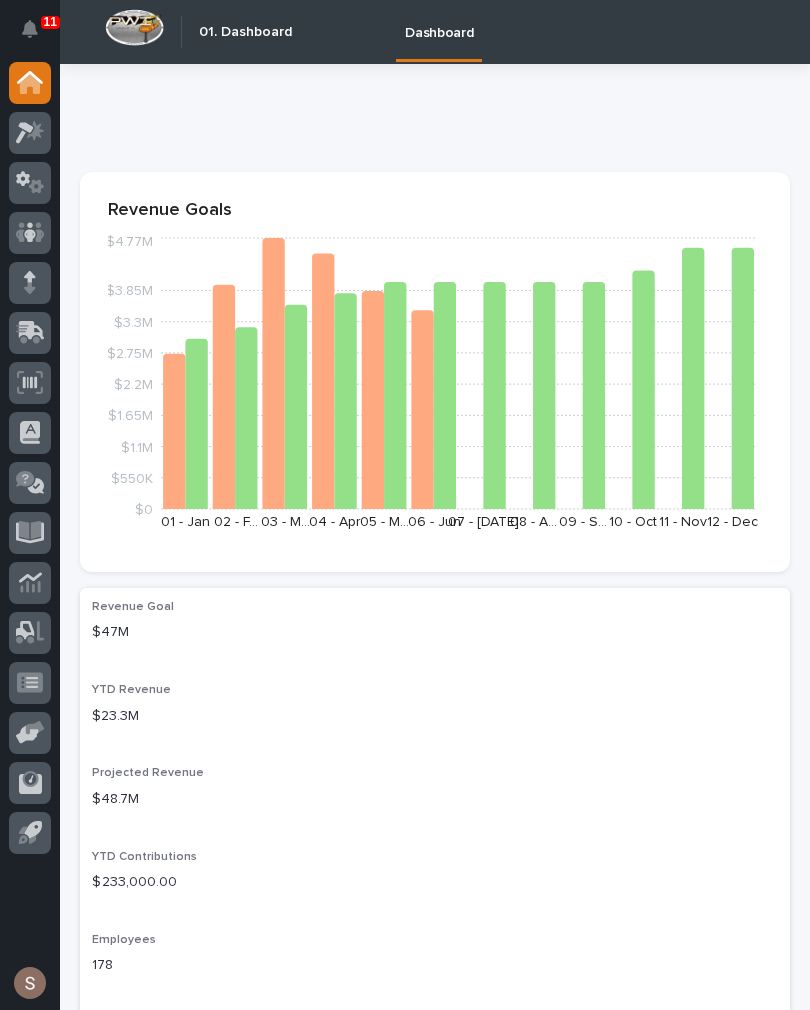 click at bounding box center [30, 233] 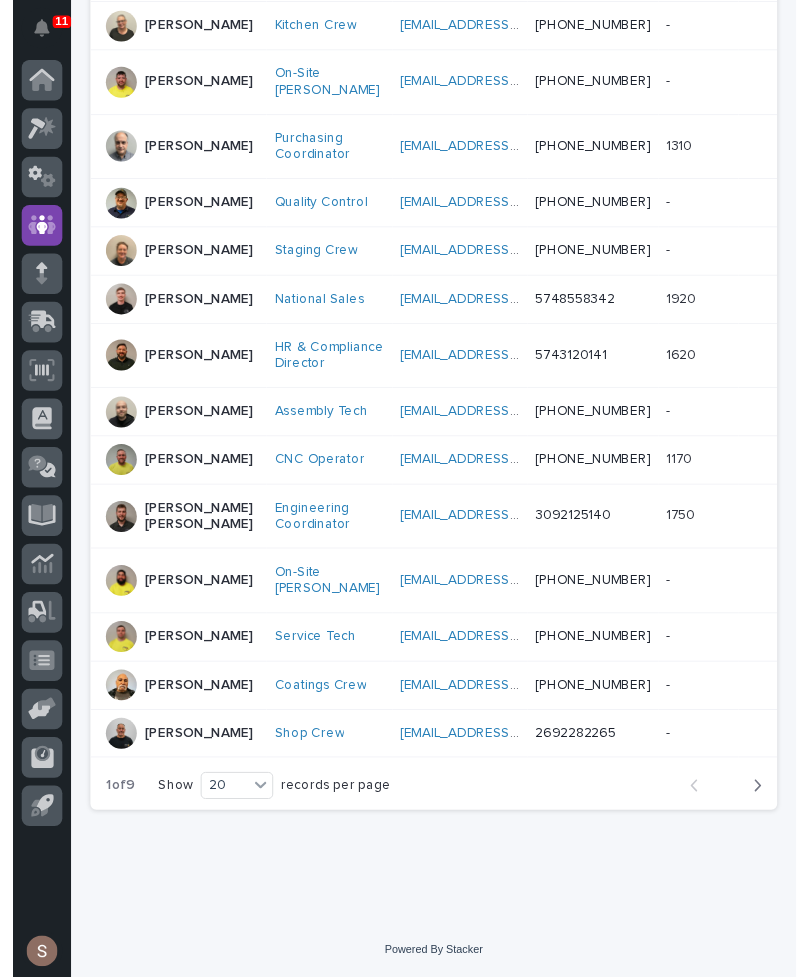 scroll, scrollTop: 951, scrollLeft: 0, axis: vertical 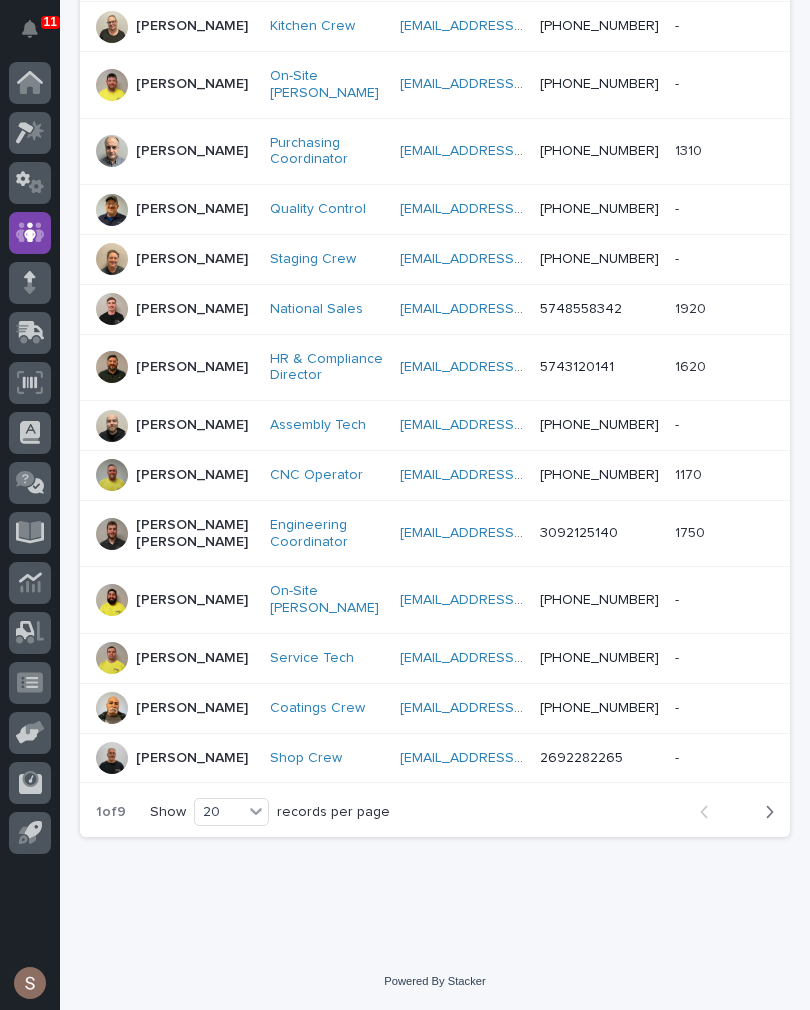 click on "Back Next" at bounding box center (737, 812) 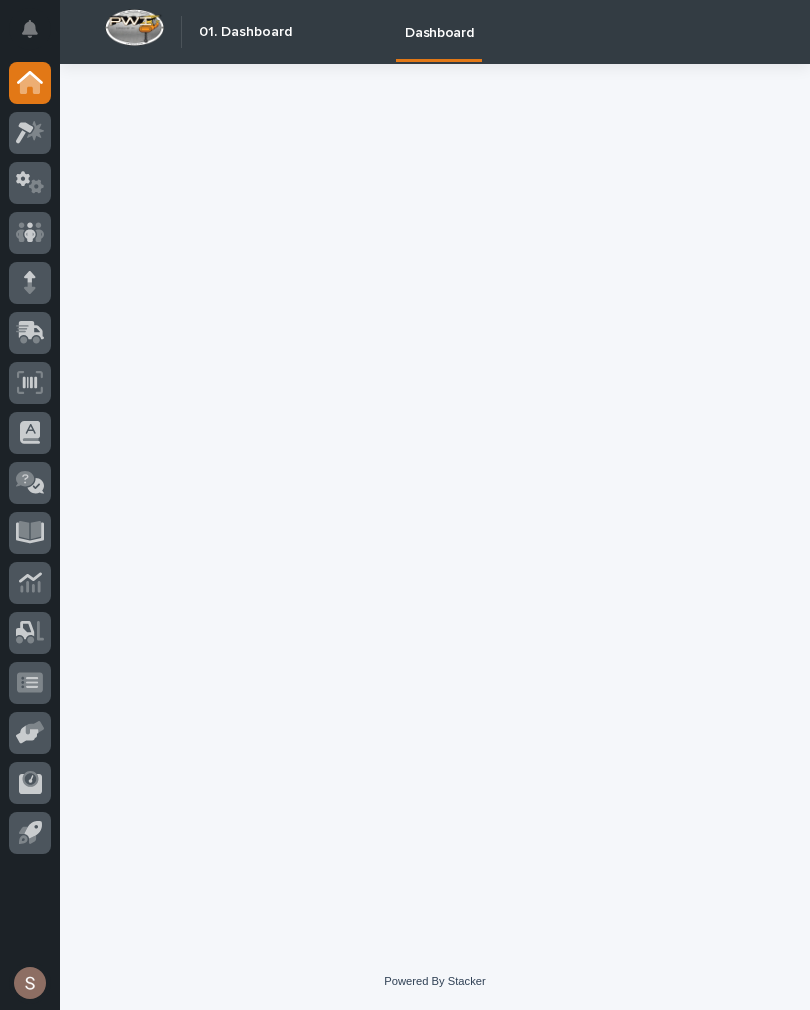 scroll, scrollTop: 0, scrollLeft: 0, axis: both 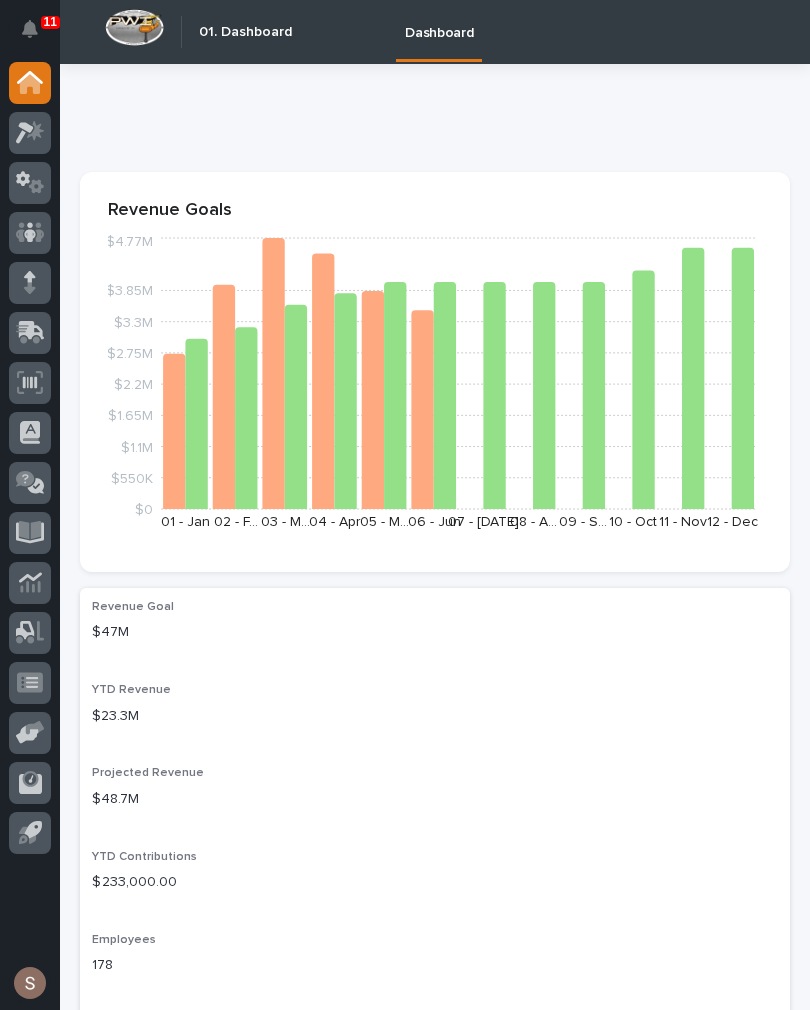 click 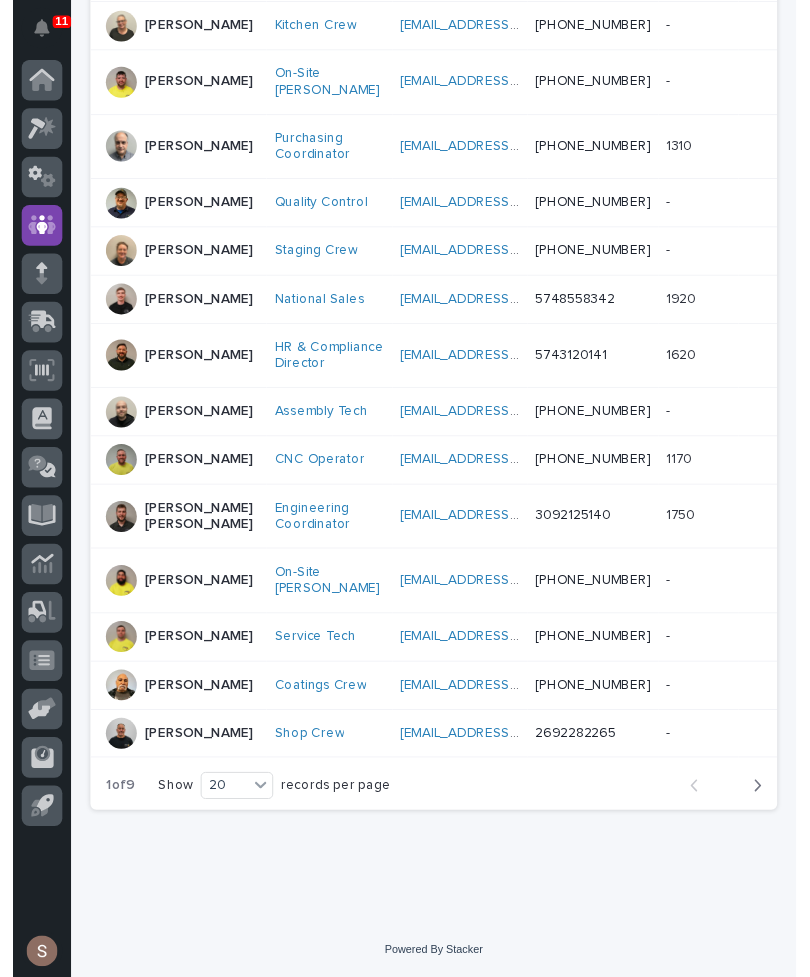 scroll, scrollTop: 951, scrollLeft: 0, axis: vertical 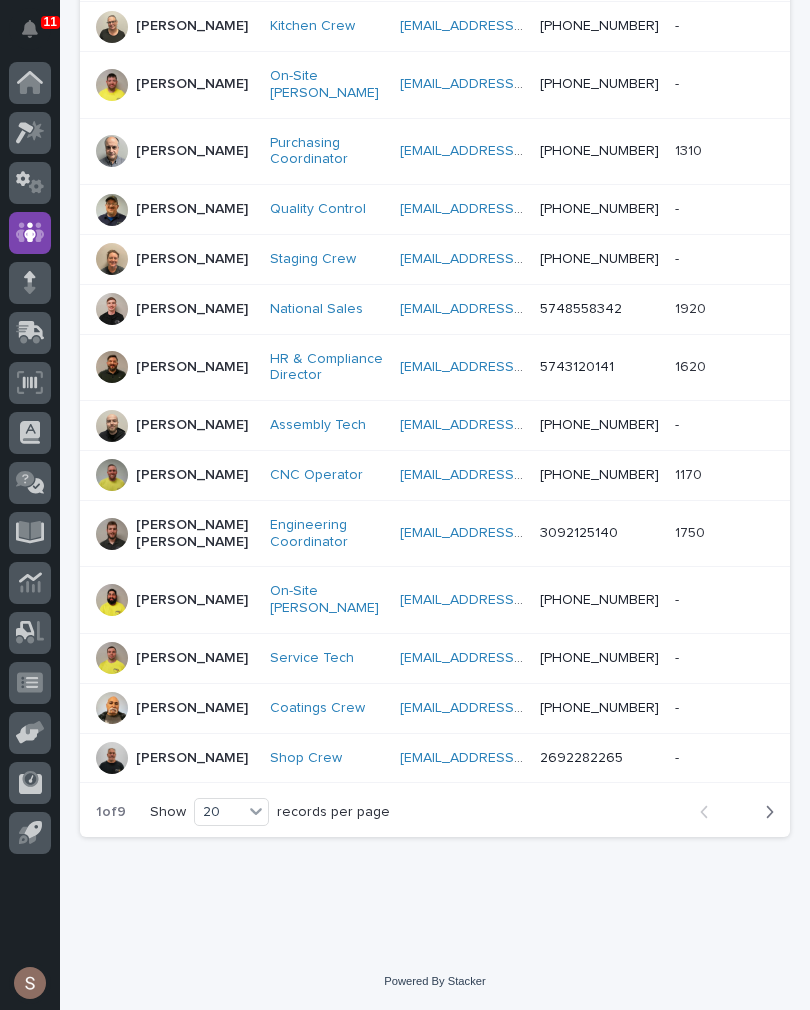 click 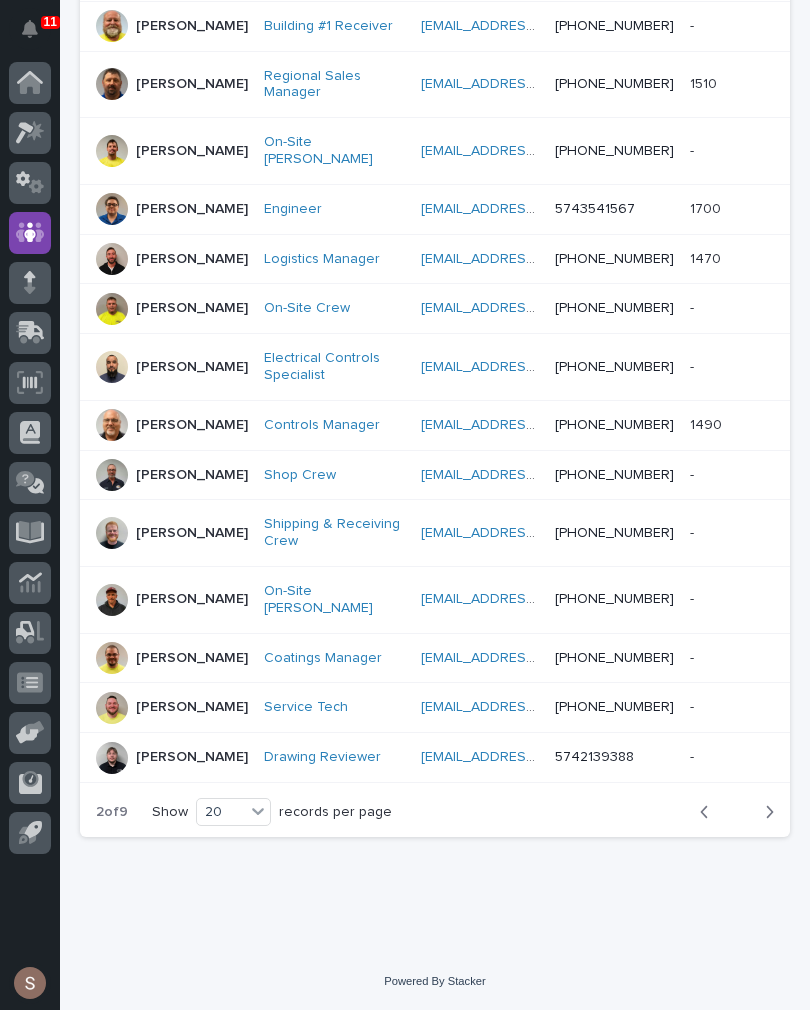 click on "Chaz Scherer" at bounding box center [192, 599] 